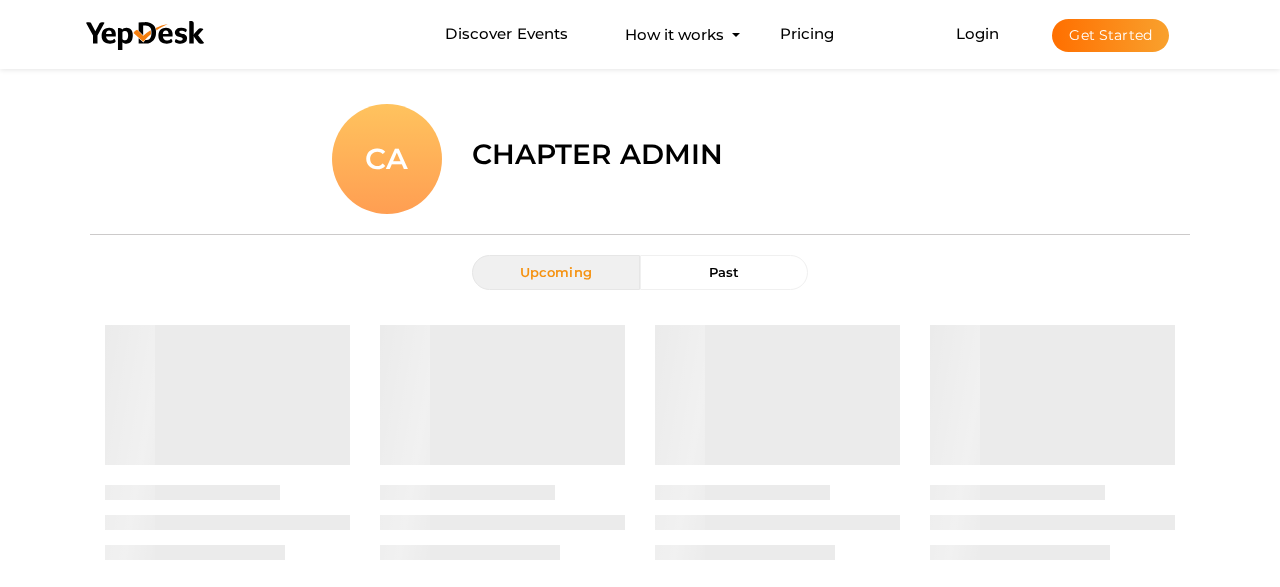 scroll, scrollTop: 0, scrollLeft: 0, axis: both 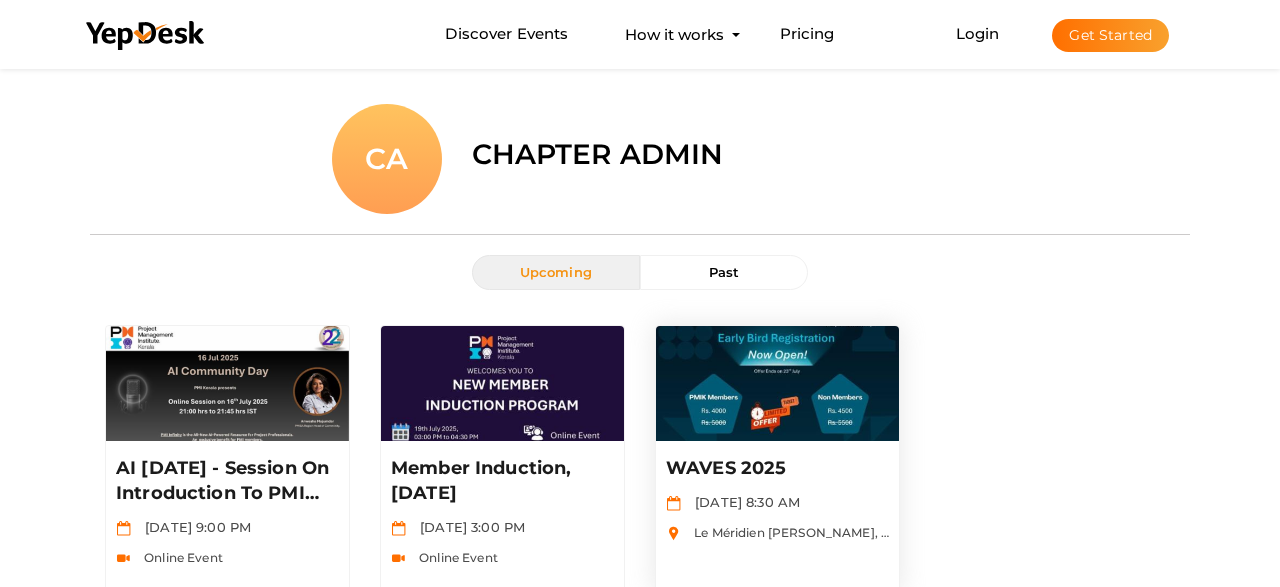 click on "WAVES 2025" at bounding box center [777, 468] 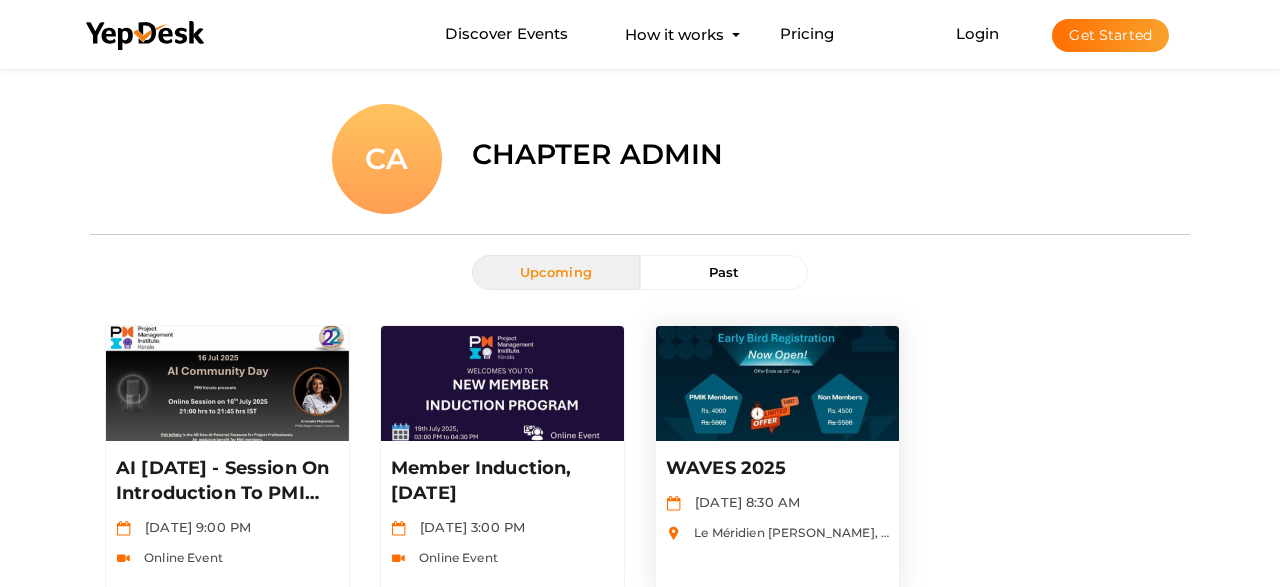click on "WAVES 2025" at bounding box center (777, 468) 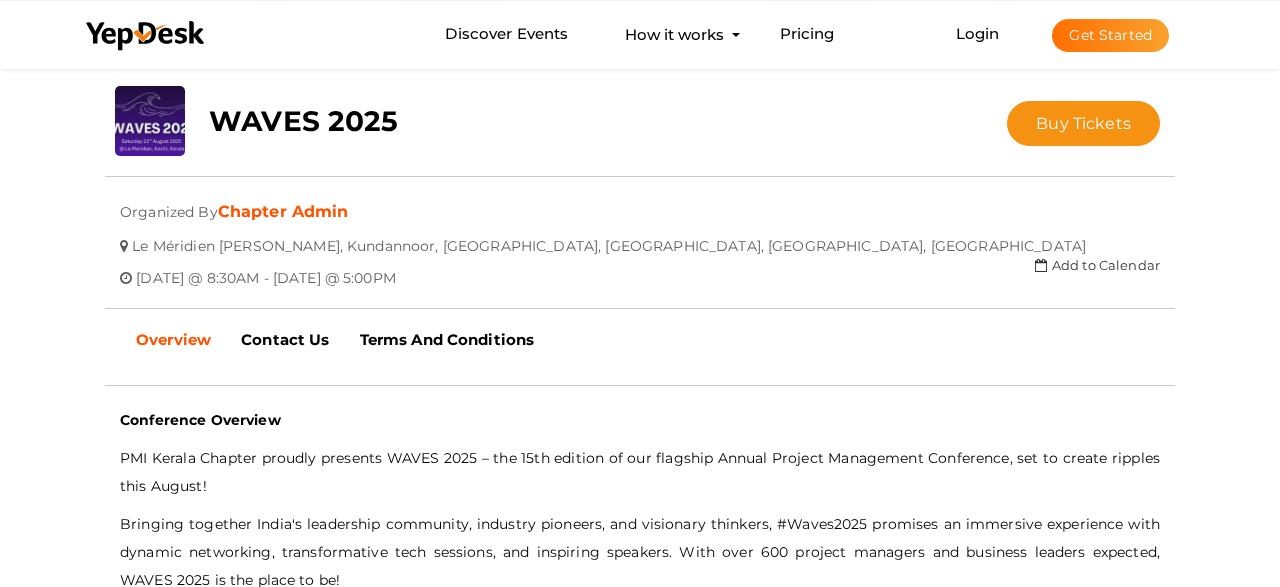 scroll, scrollTop: 346, scrollLeft: 0, axis: vertical 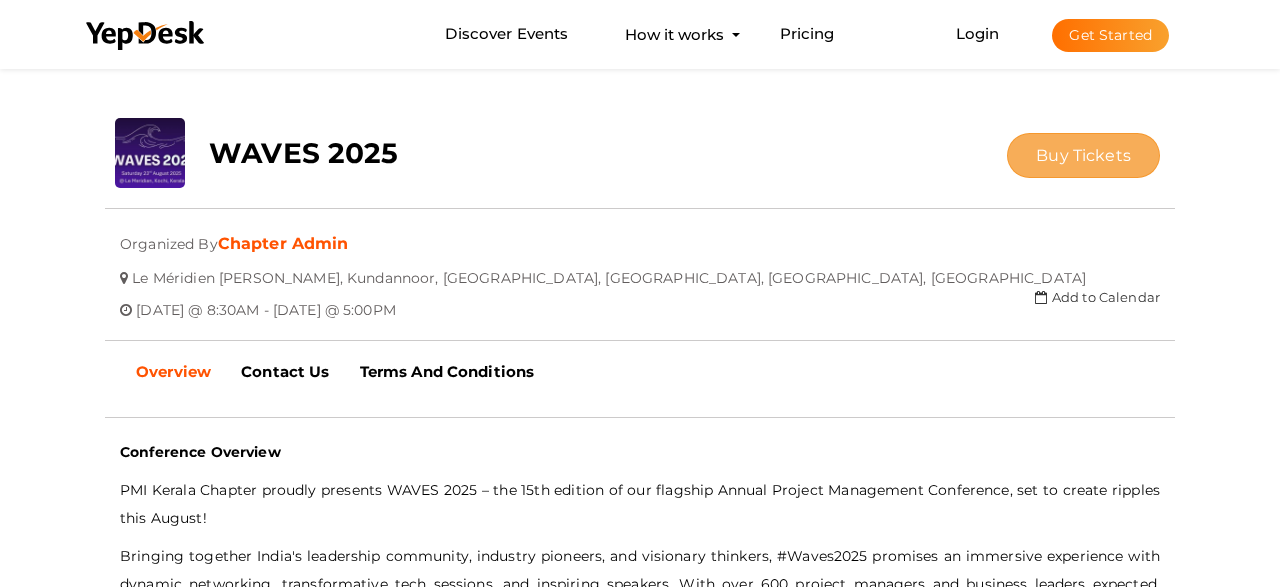 click on "Buy Tickets" at bounding box center (1083, 155) 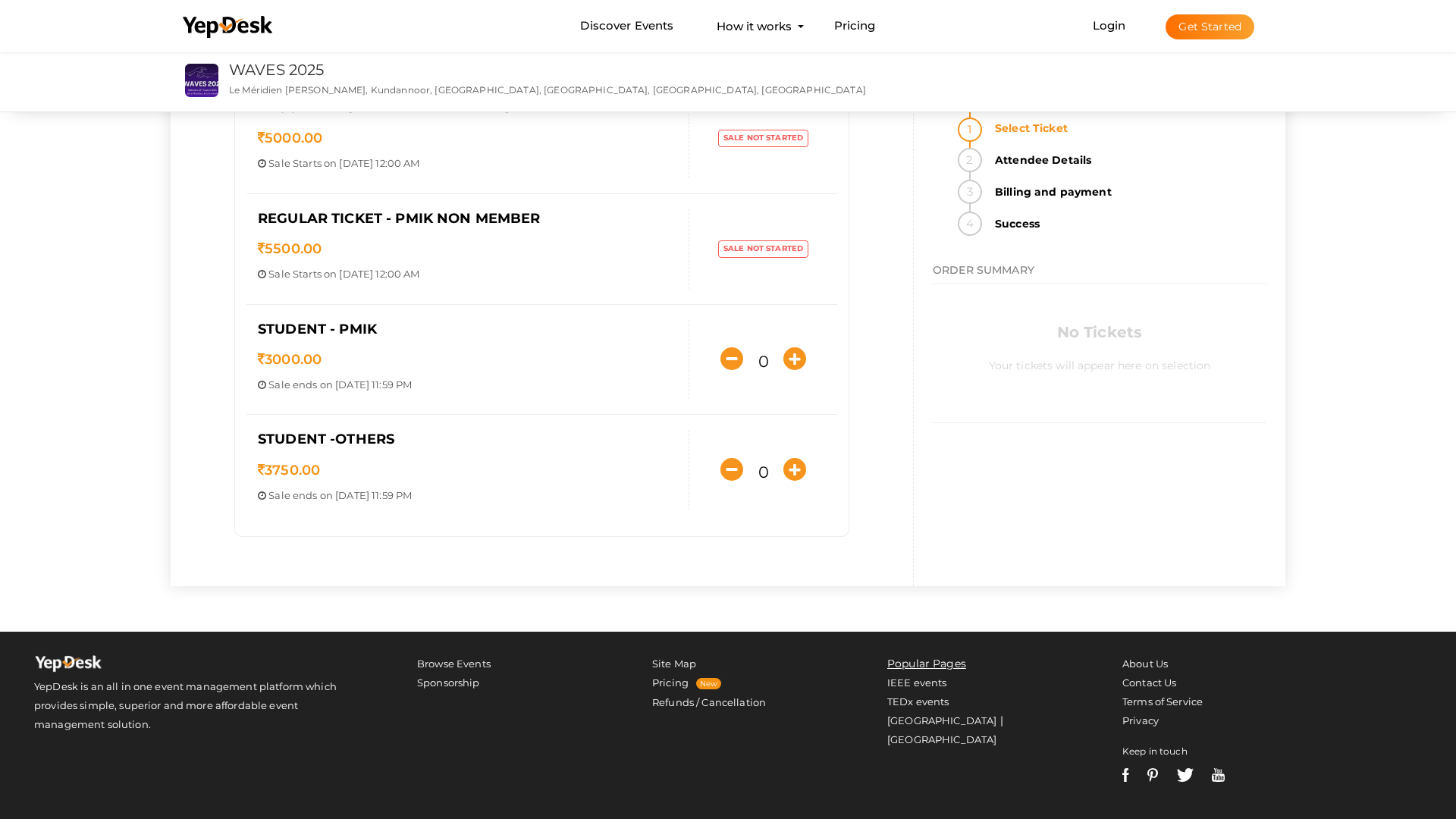 scroll, scrollTop: 651, scrollLeft: 0, axis: vertical 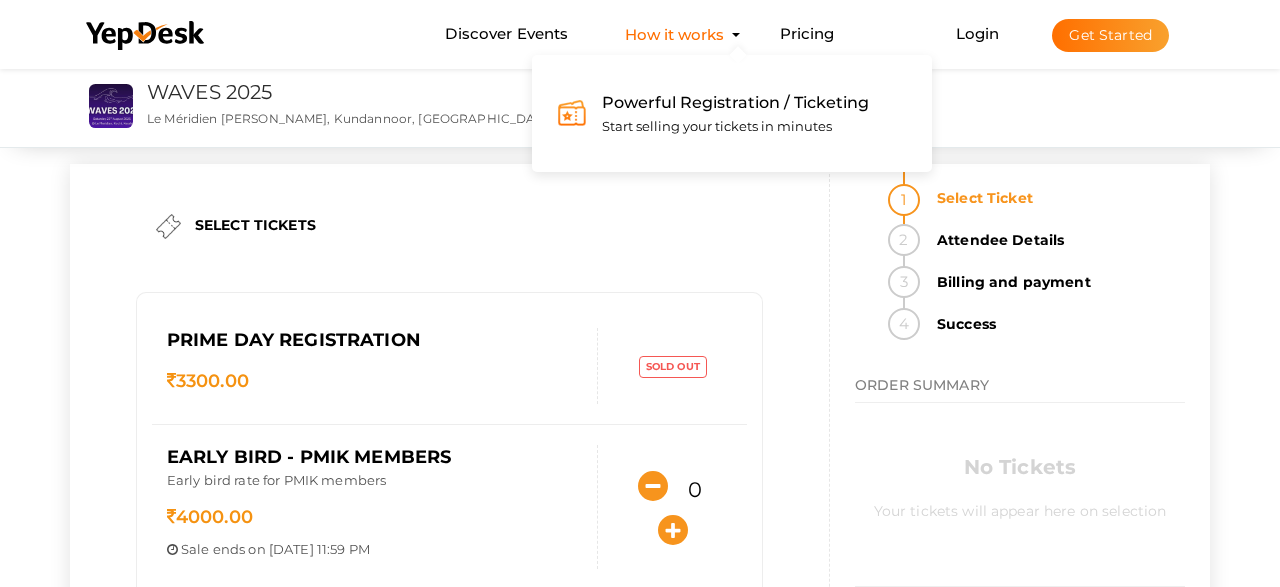 click on "Powerful Registration / Ticketing" at bounding box center (735, 102) 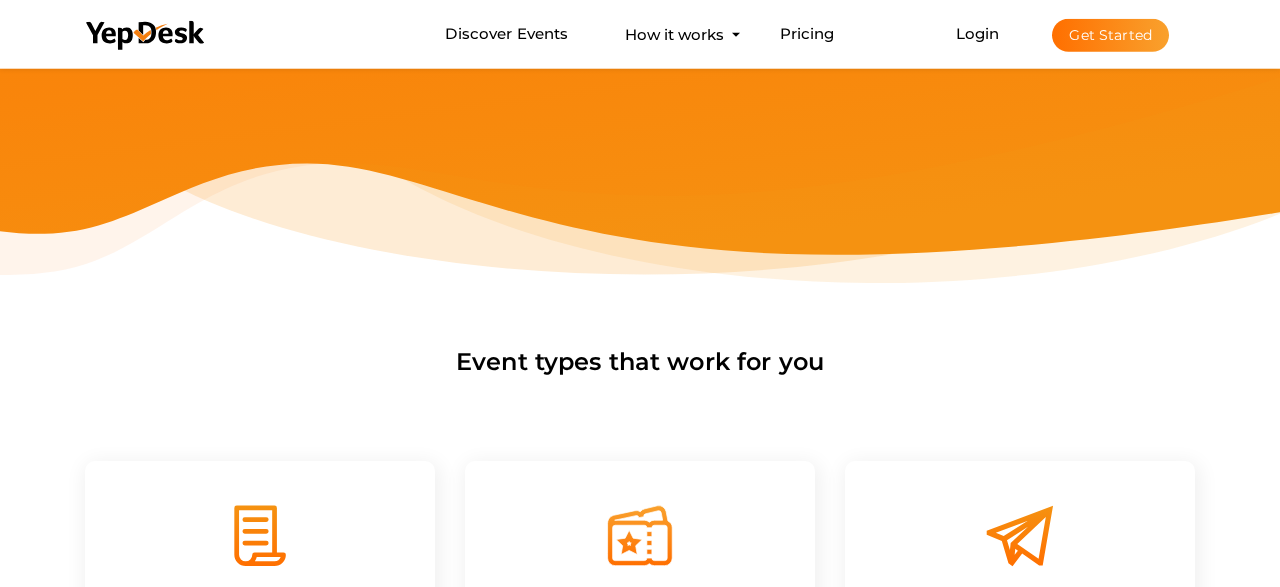 scroll, scrollTop: 0, scrollLeft: 0, axis: both 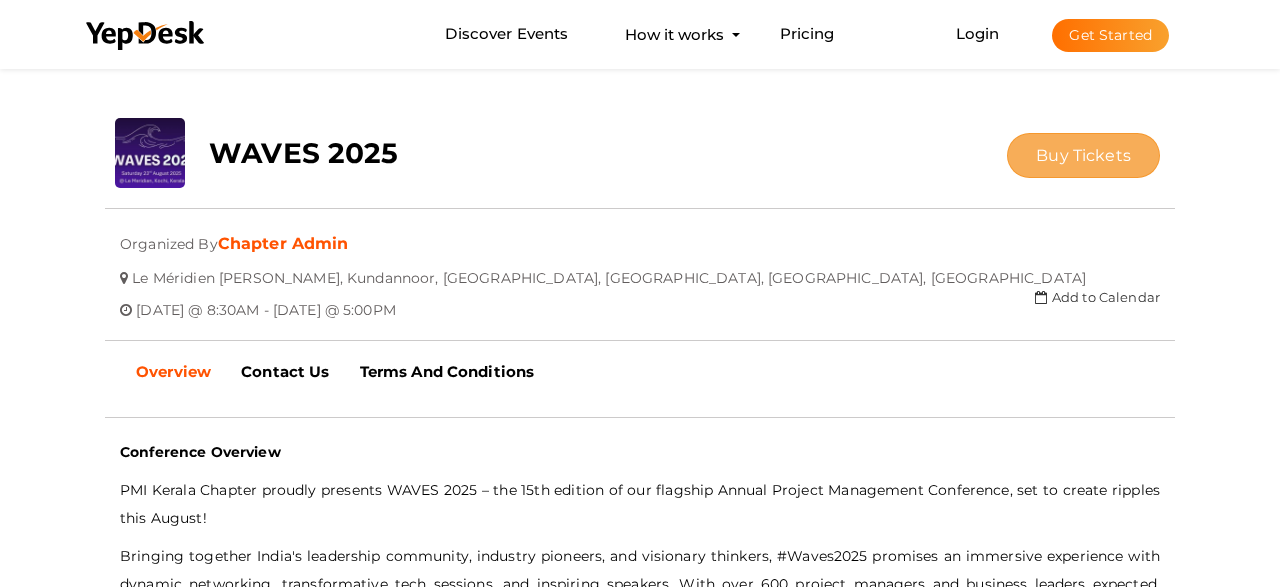 click on "Buy Tickets" at bounding box center (1083, 155) 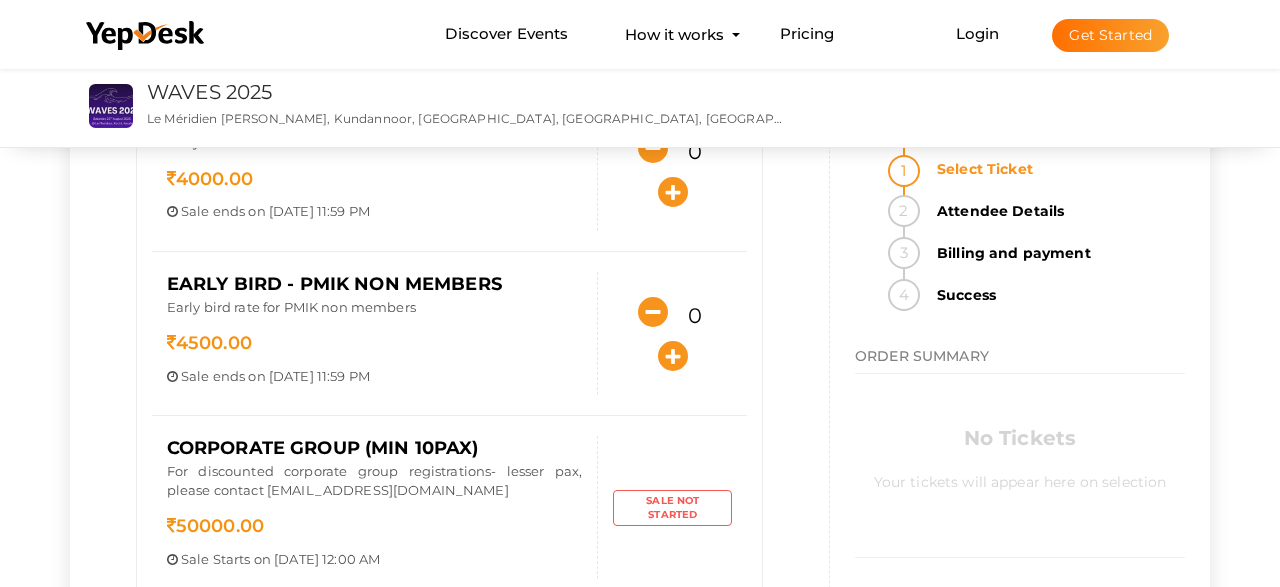 scroll, scrollTop: 346, scrollLeft: 0, axis: vertical 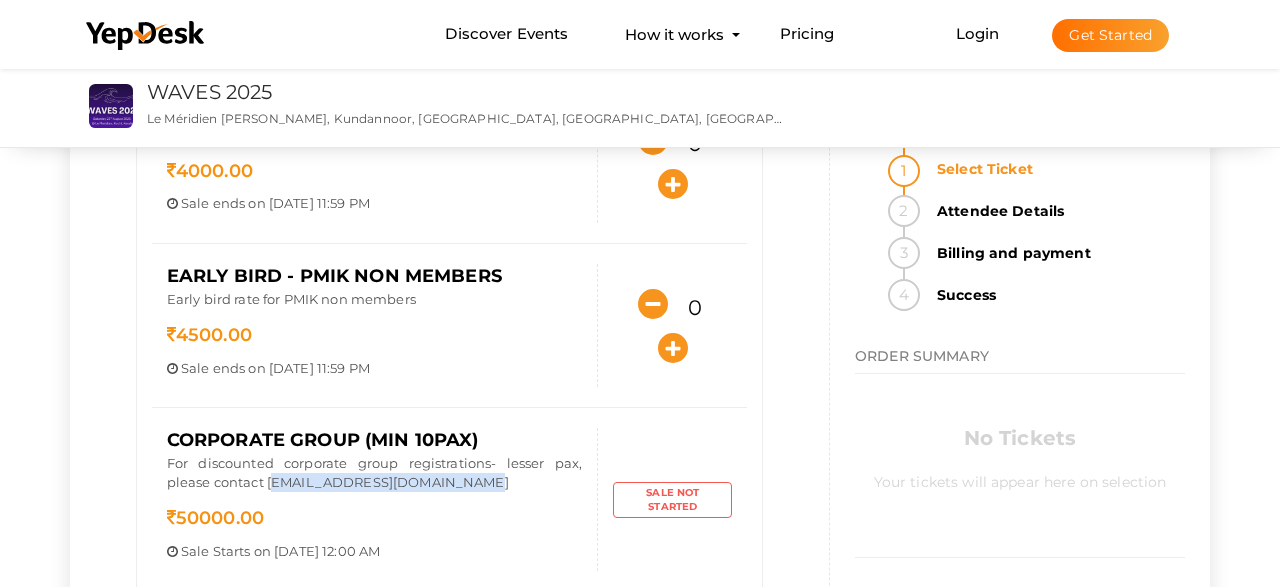 drag, startPoint x: 271, startPoint y: 478, endPoint x: 469, endPoint y: 483, distance: 198.06313 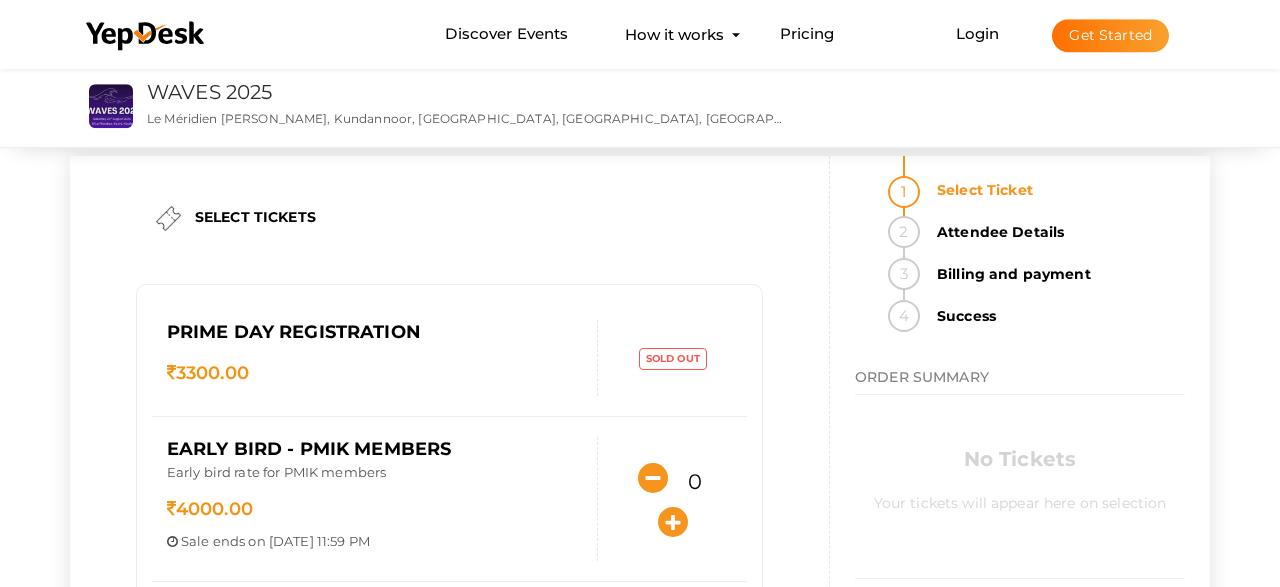 scroll, scrollTop: 0, scrollLeft: 0, axis: both 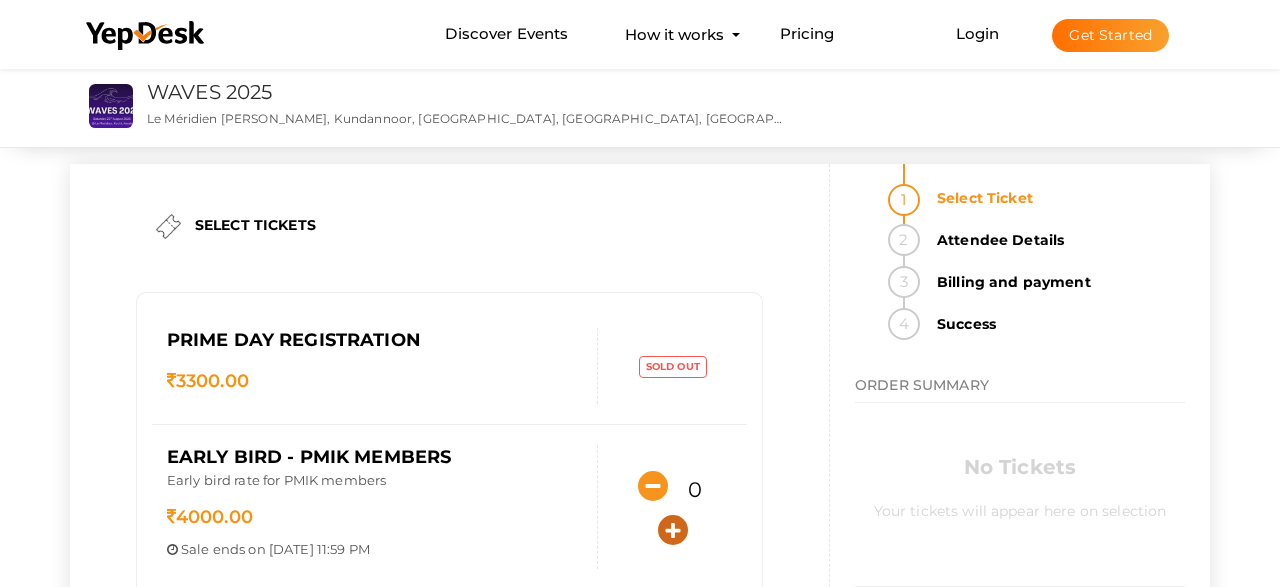 click at bounding box center [673, 530] 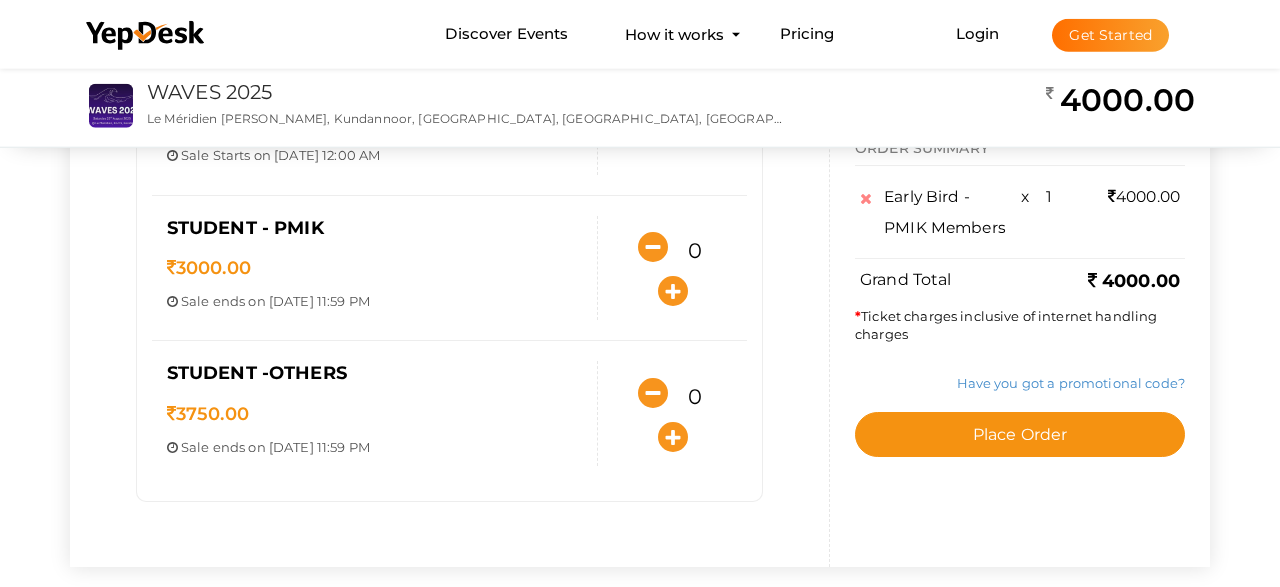 scroll, scrollTop: 1033, scrollLeft: 0, axis: vertical 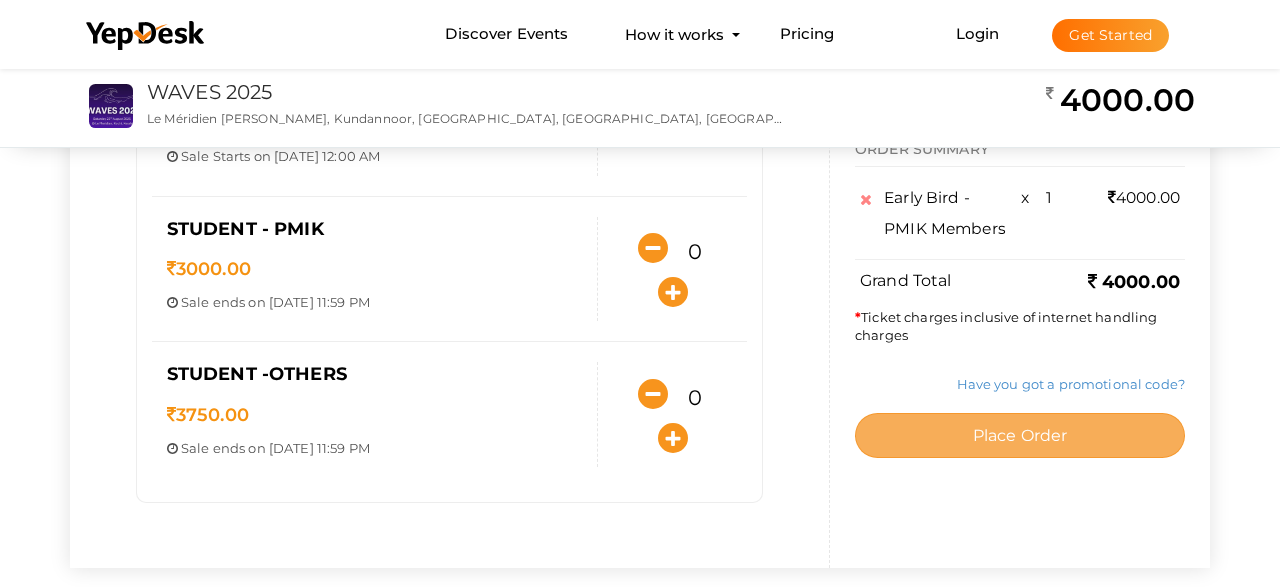click on "Place Order" at bounding box center (1020, 435) 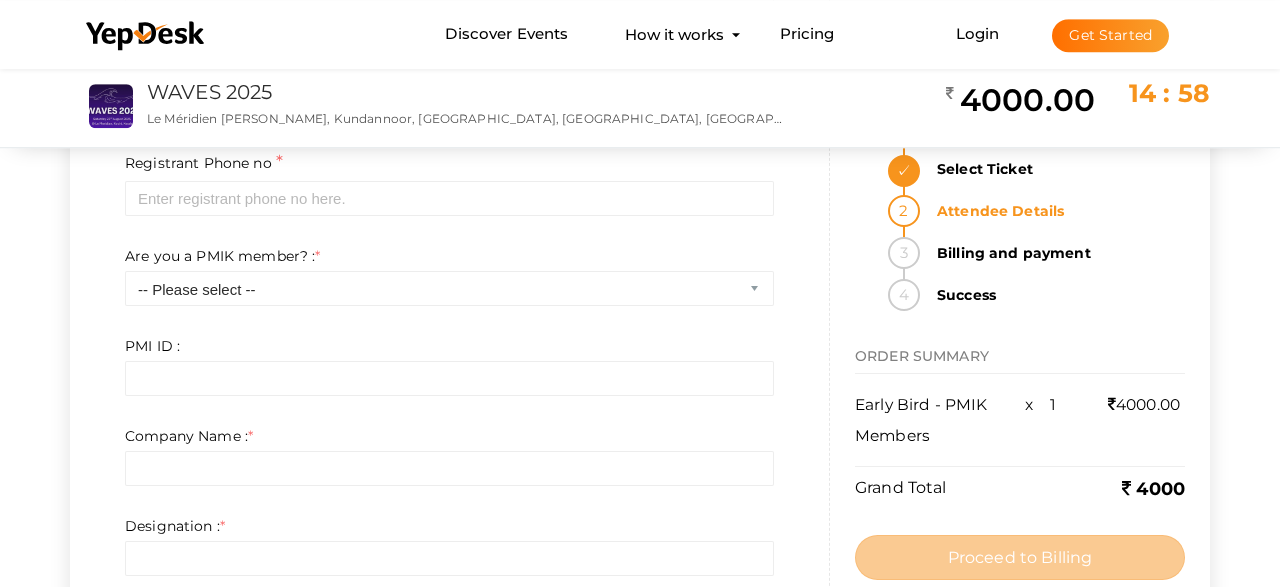 scroll, scrollTop: 346, scrollLeft: 0, axis: vertical 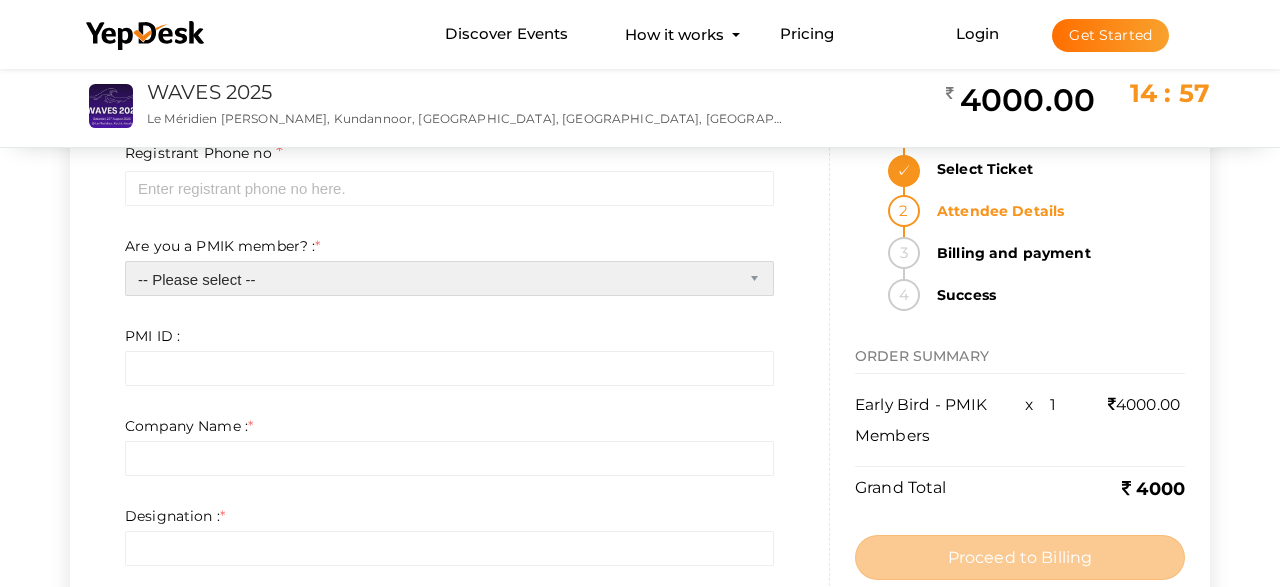 click on "-- Please select -- Yes No" at bounding box center [449, 278] 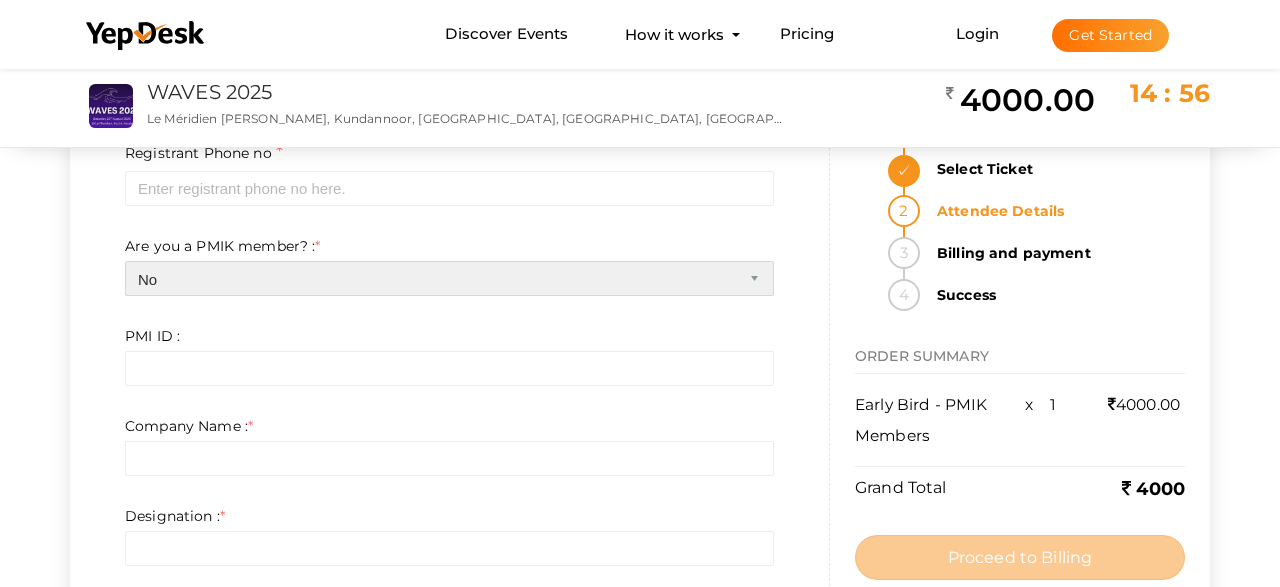 click on "No" at bounding box center [0, 0] 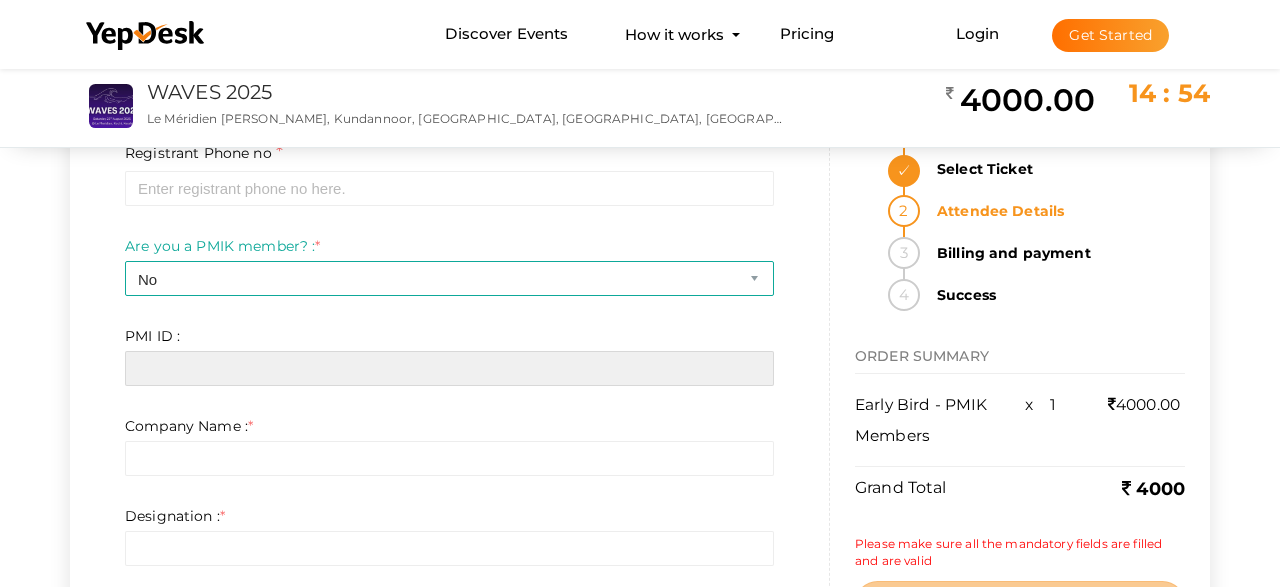 click at bounding box center [449, 368] 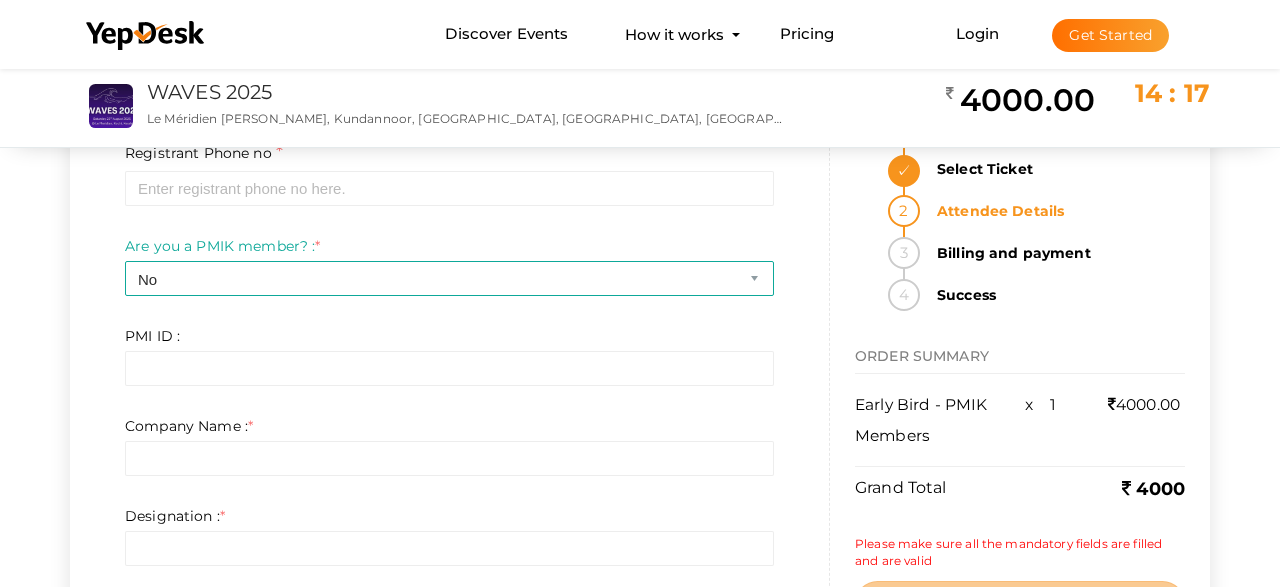 click on "ATTENDEE DETAILS
Registrant Name
*
Required
Invalid
Name. Please enter full name.
Registrant Email
*
Required
Invalid
email
Registrant Phone no
*
Invalid
phone number format
Required
Are you a PMIK member?
:  *
-- Please select -- Yes No
Required.
Limit
exceeds. Limit is  -    Invalid
phone number   Invalid email   Invalid
URL
PMI ID
:  *" at bounding box center [640, 1969] 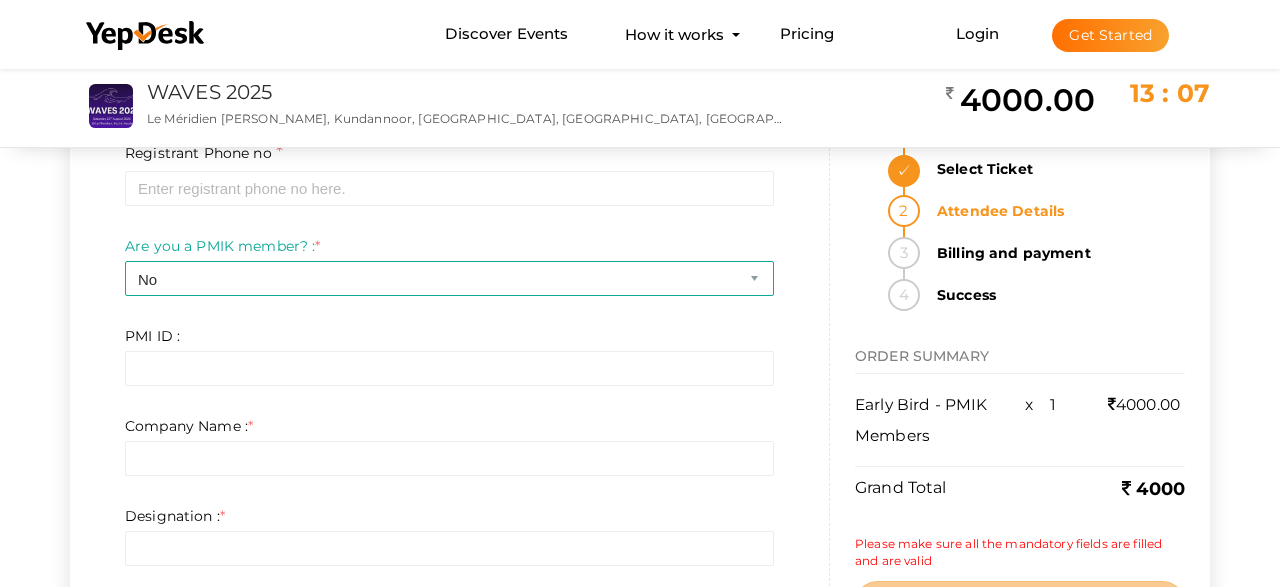 click on "ATTENDEE DETAILS
Registrant Name
*
Required
Invalid
Name. Please enter full name.
Registrant Email
*
Required
Invalid
email
Registrant Phone no
*
Invalid
phone number format
Required
Are you a PMIK member?
:  *
-- Please select -- Yes No
Required.
Limit
exceeds. Limit is  -    Invalid
phone number   Invalid email   Invalid
URL
PMI ID
:  *" at bounding box center [640, 1969] 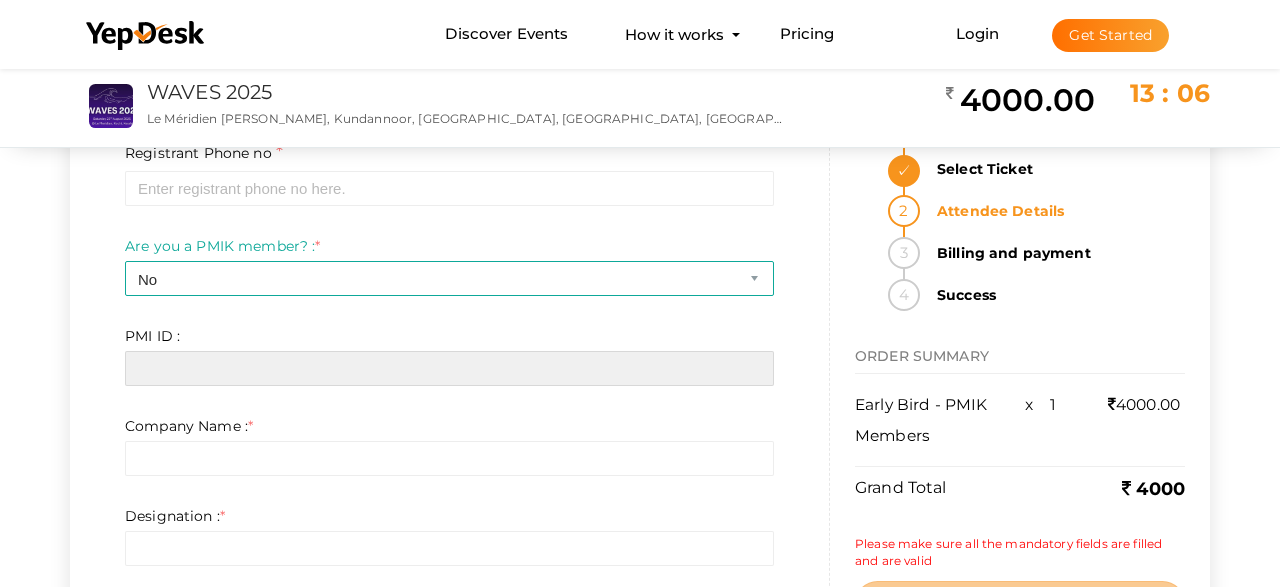 click at bounding box center (449, 368) 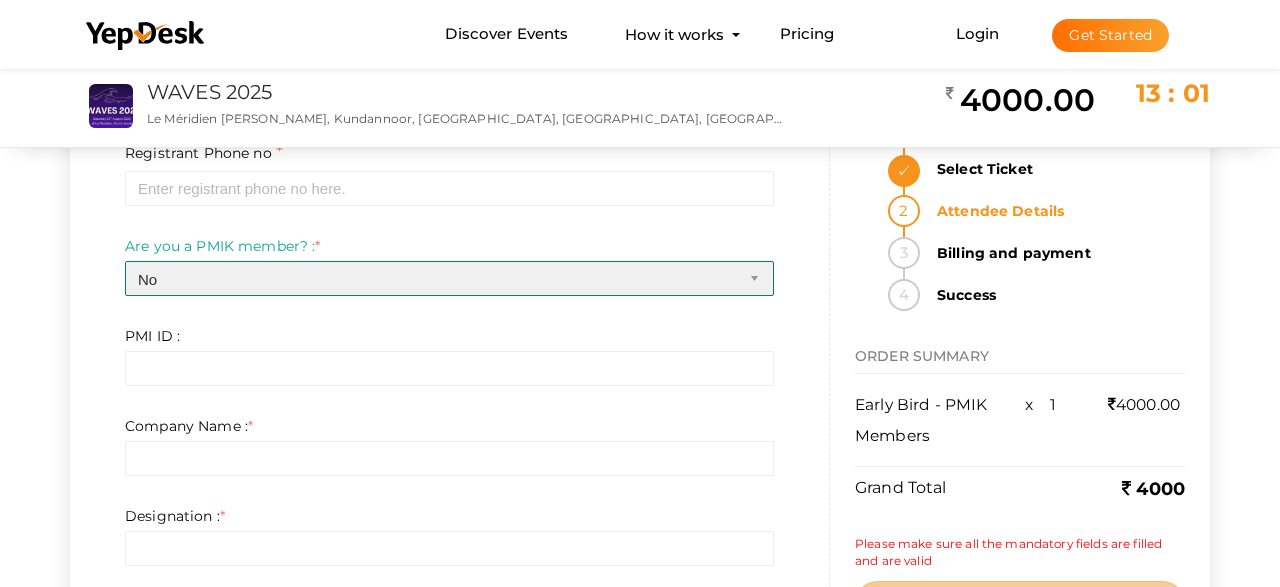 select on "0" 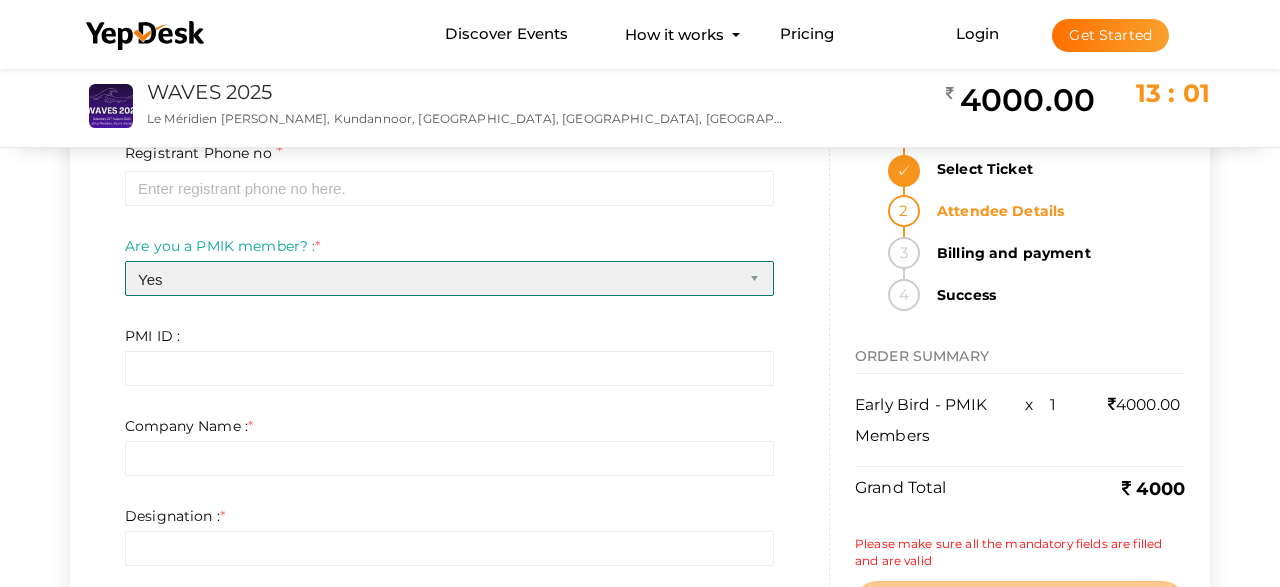 click on "Yes" at bounding box center (0, 0) 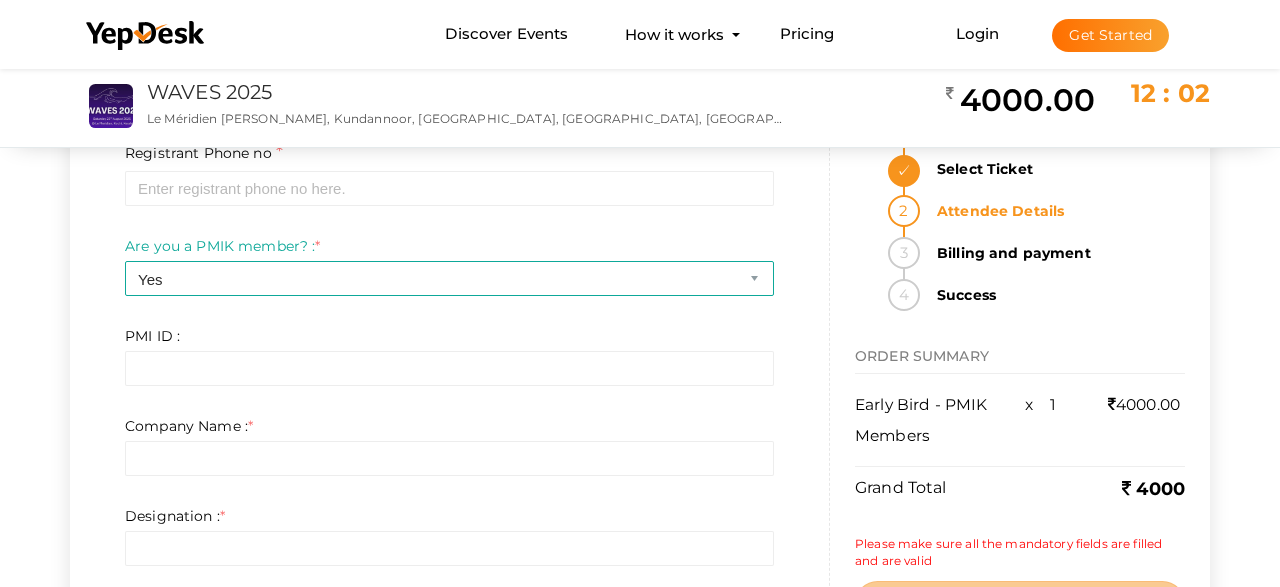 click on "ATTENDEE DETAILS
Registrant Name
*
Required
Invalid
Name. Please enter full name.
Registrant Email
*
Required
Invalid
email
Registrant Phone no
*
Invalid
phone number format
Required
Are you a PMIK member?
:  *
-- Please select -- Yes No
Required.
Limit
exceeds. Limit is  -    Invalid
phone number   Invalid email   Invalid
URL
PMI ID
:  *" at bounding box center [640, 1969] 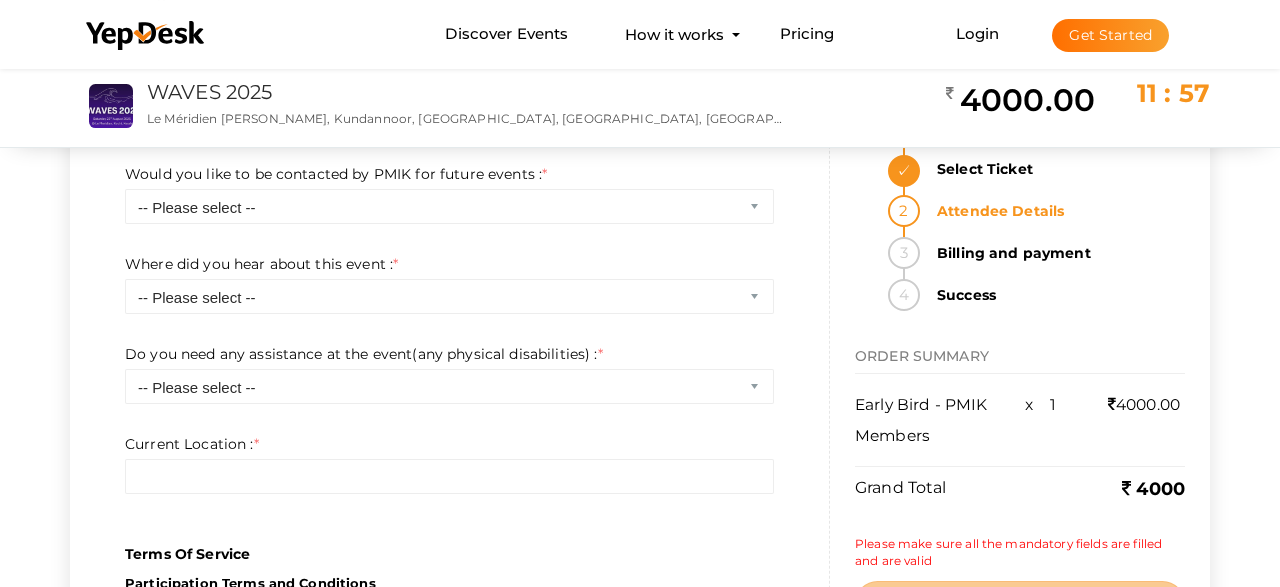 scroll, scrollTop: 1040, scrollLeft: 0, axis: vertical 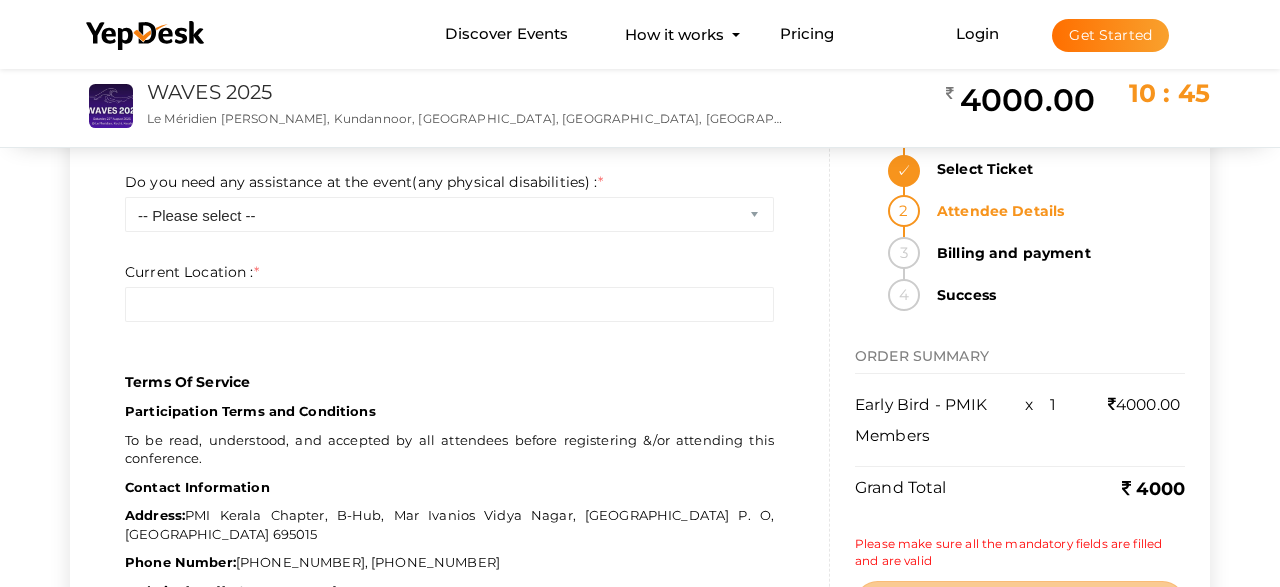 click on "ATTENDEE DETAILS
Registrant Name
*
Required
Invalid
Name. Please enter full name.
Registrant Email
*
Required
Invalid
email
Registrant Phone no
*
Invalid
phone number format
Required
Are you a PMIK member?
:  *
-- Please select -- Yes No
Required.
Limit
exceeds. Limit is  -    Invalid
phone number   Invalid email   Invalid
URL
PMI ID
:  *" at bounding box center (640, 1275) 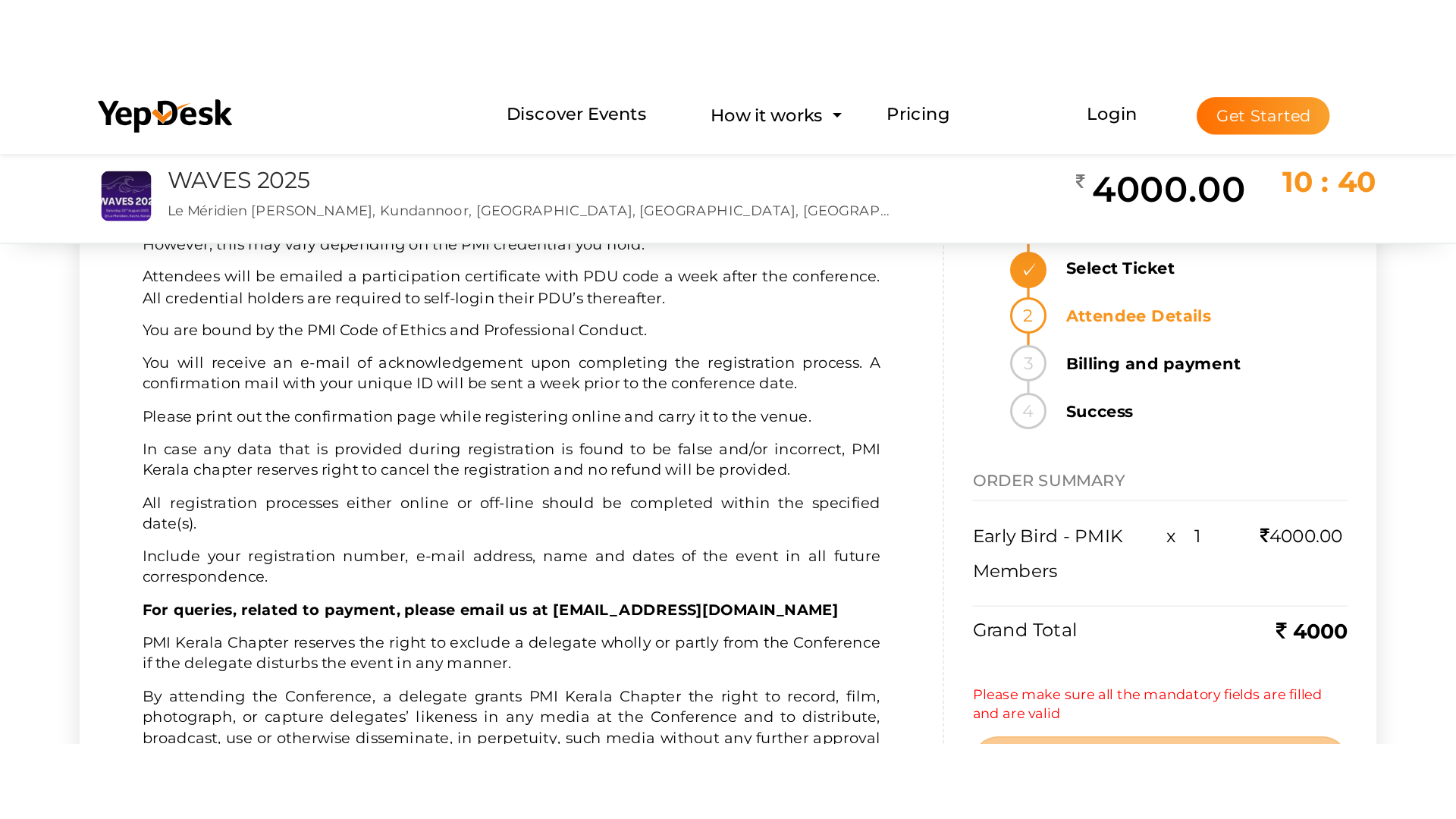 scroll, scrollTop: 1840, scrollLeft: 0, axis: vertical 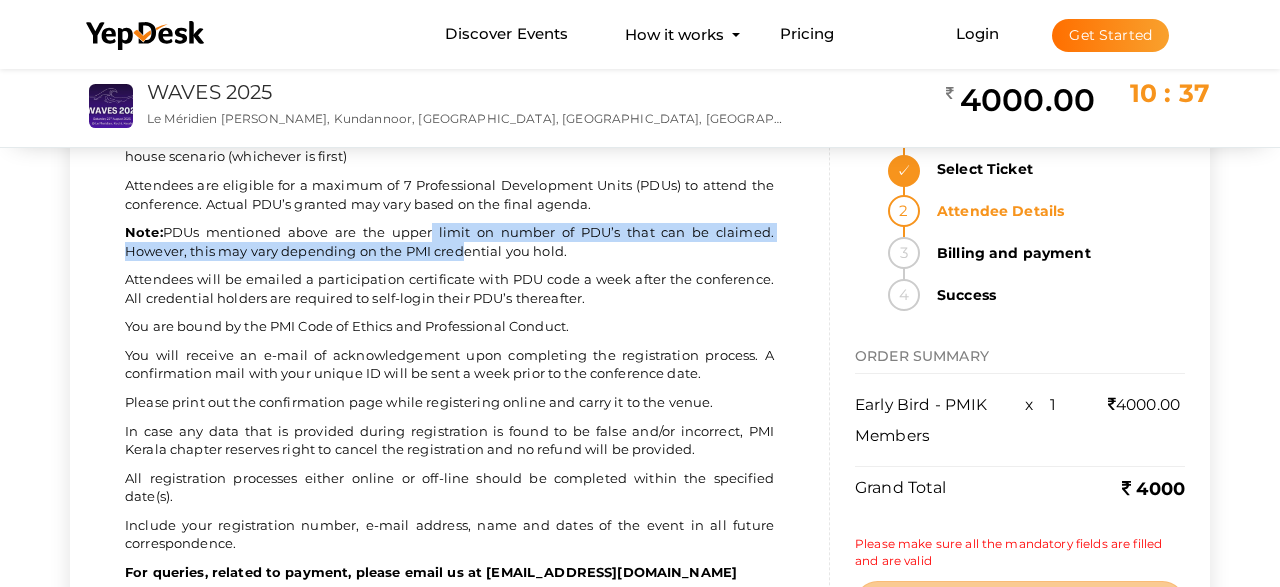drag, startPoint x: 436, startPoint y: 222, endPoint x: 462, endPoint y: 243, distance: 33.42155 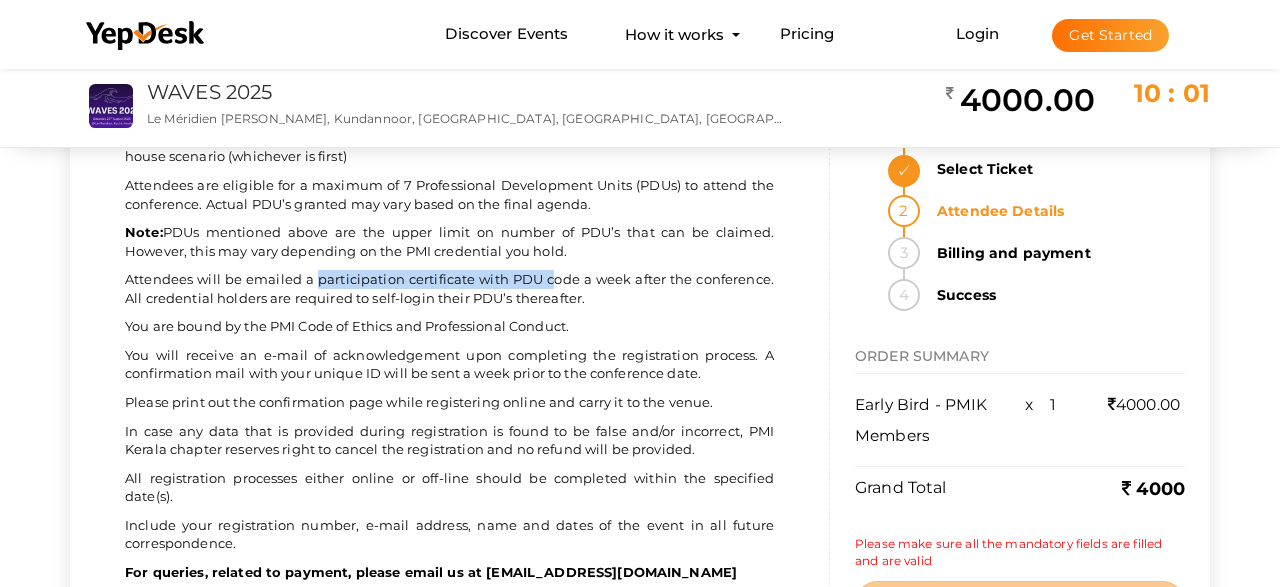drag, startPoint x: 320, startPoint y: 264, endPoint x: 553, endPoint y: 261, distance: 233.01932 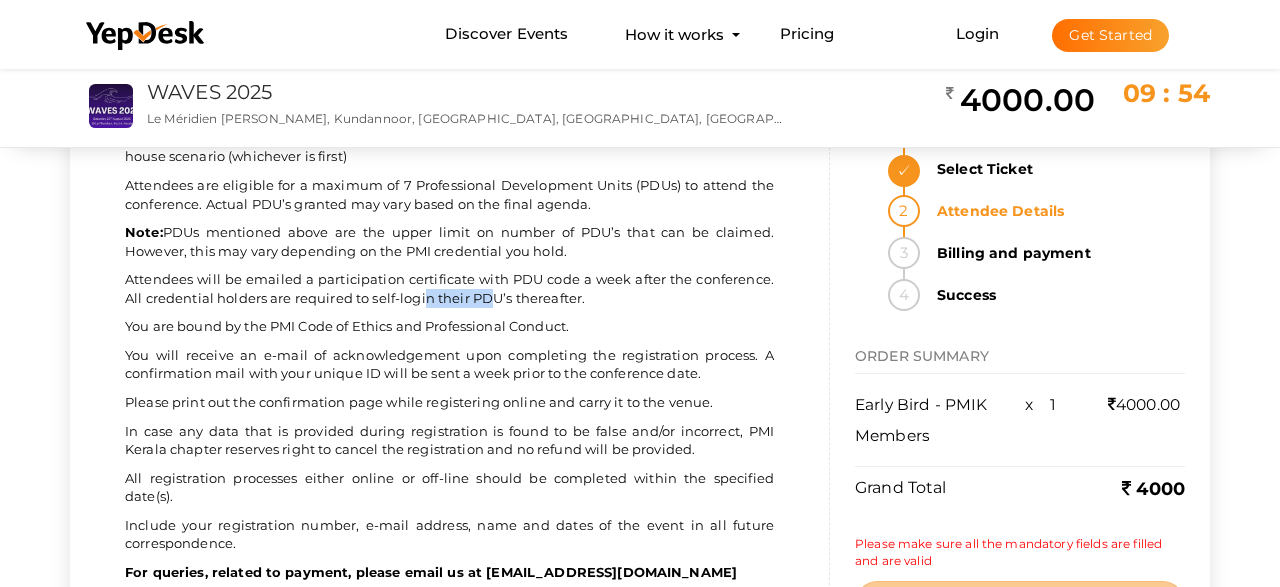 drag, startPoint x: 424, startPoint y: 283, endPoint x: 495, endPoint y: 281, distance: 71.02816 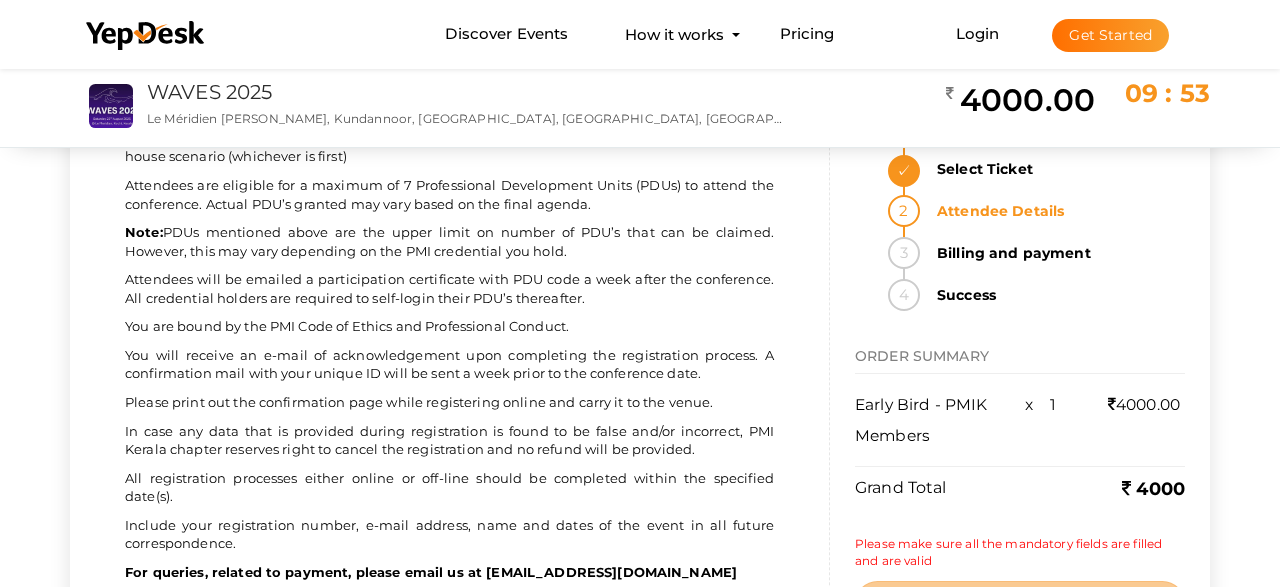 click on "You will receive an e-mail of acknowledgement upon completing the registration process. A confirmation mail with your unique ID will be sent a week prior to the conference date." at bounding box center (449, 364) 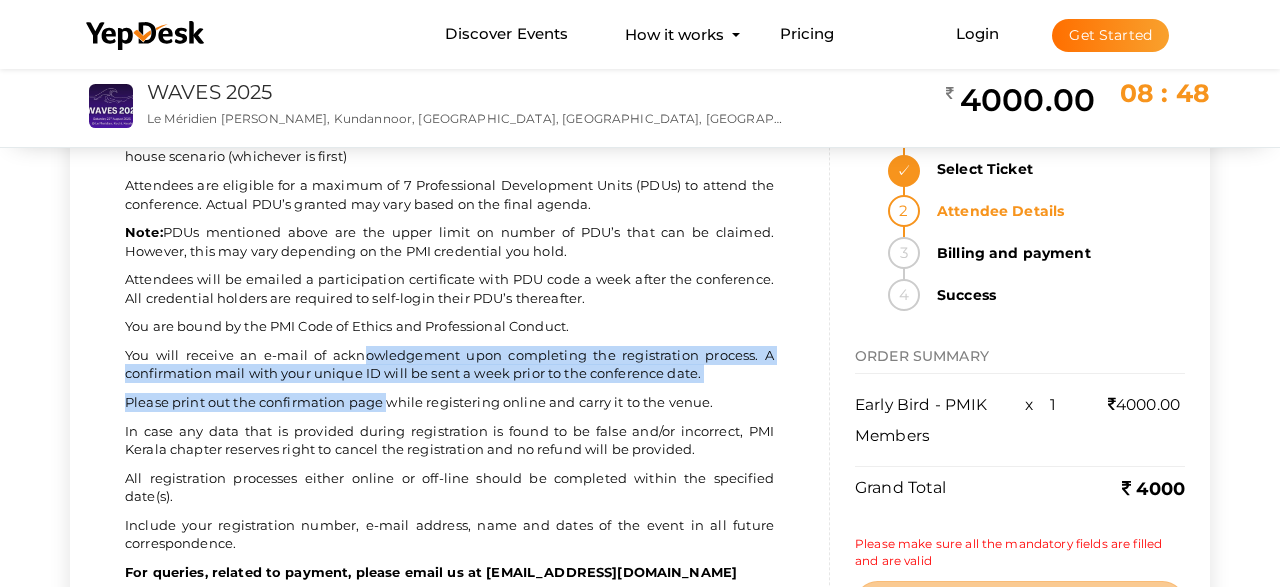 drag, startPoint x: 364, startPoint y: 325, endPoint x: 390, endPoint y: 387, distance: 67.23094 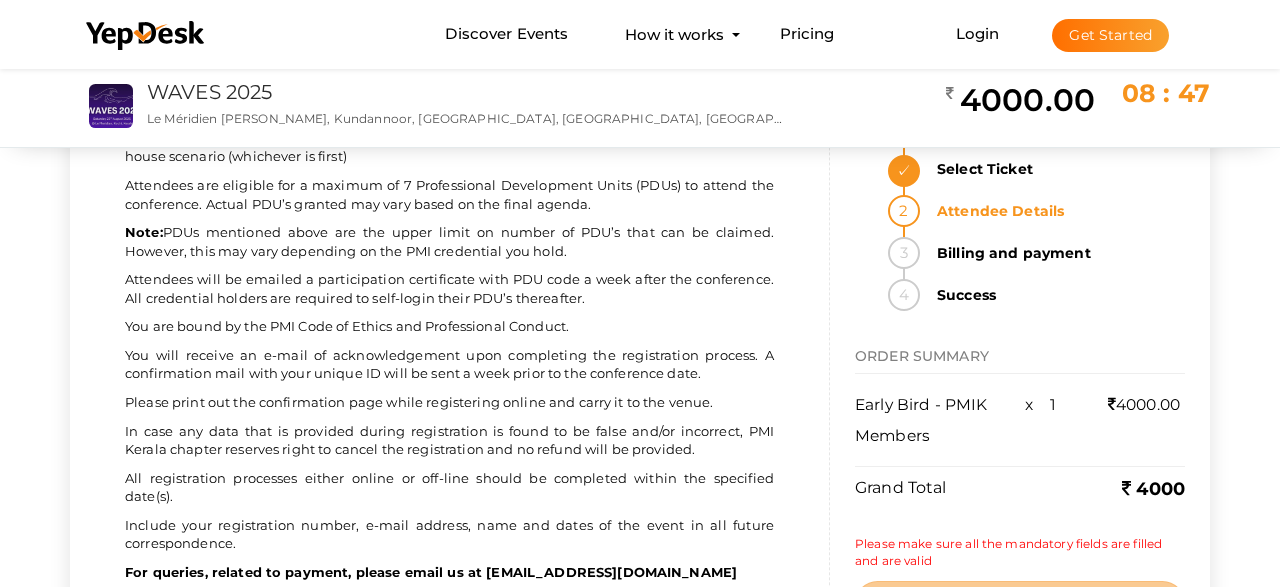 click on "In case any data that is provided during registration is found to be false and/or incorrect, PMI Kerala chapter reserves right to cancel the registration and no refund will be provided." at bounding box center (449, 440) 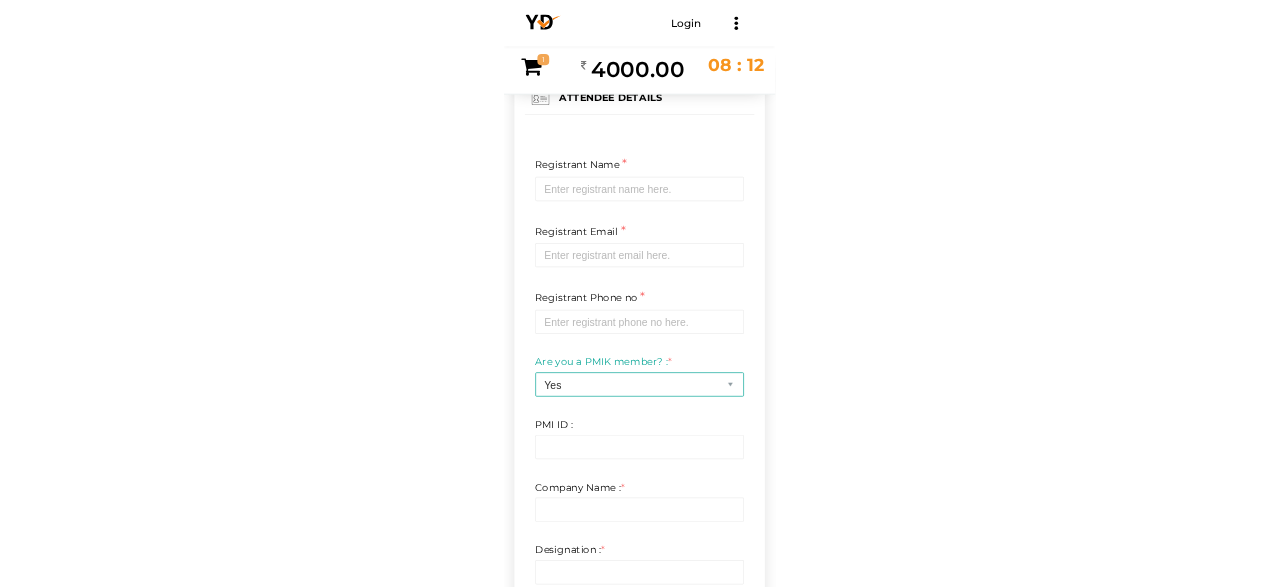 scroll, scrollTop: 0, scrollLeft: 0, axis: both 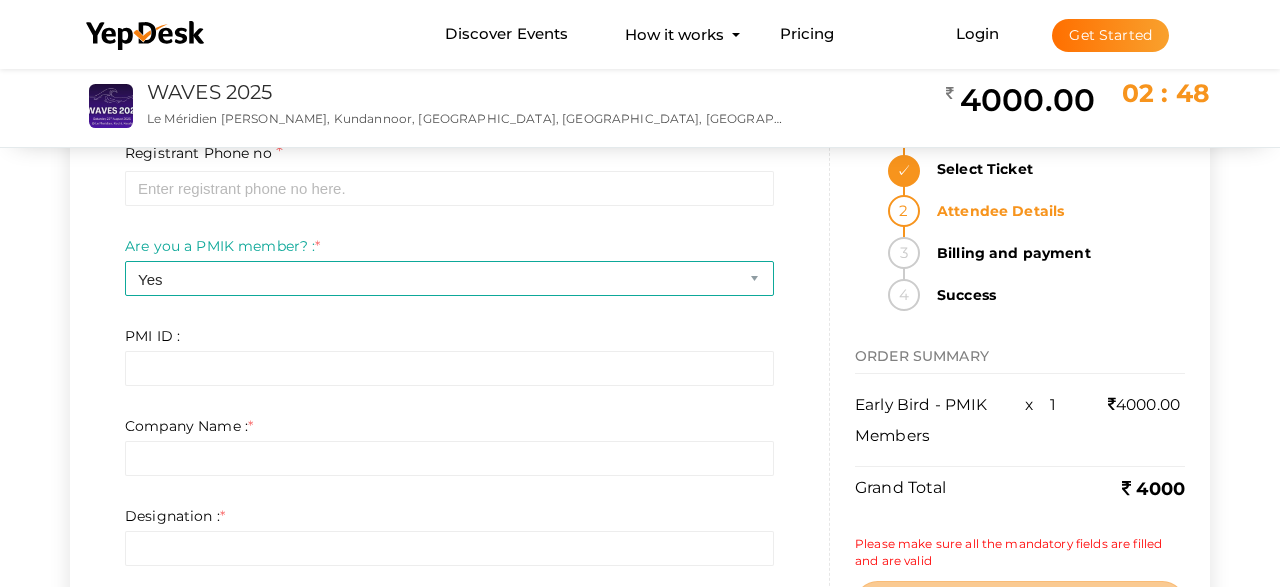 click on "ATTENDEE DETAILS
Registrant Name
*
Required
Invalid
Name. Please enter full name.
Registrant Email
*
Required
Invalid
email
Registrant Phone no
*
Invalid
phone number format
Required
Are you a PMIK member?
:  *
-- Please select -- Yes No
Required.
Limit
exceeds. Limit is  -    Invalid
phone number   Invalid email   Invalid
URL
PMI ID
:  *" at bounding box center (640, 1969) 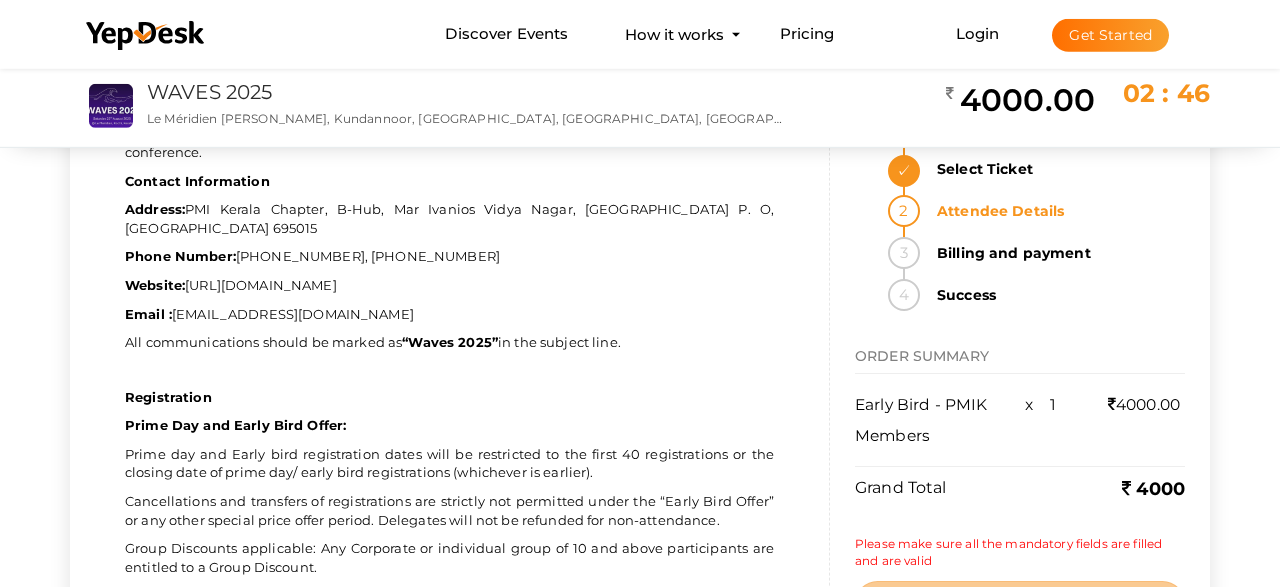 scroll, scrollTop: 1386, scrollLeft: 0, axis: vertical 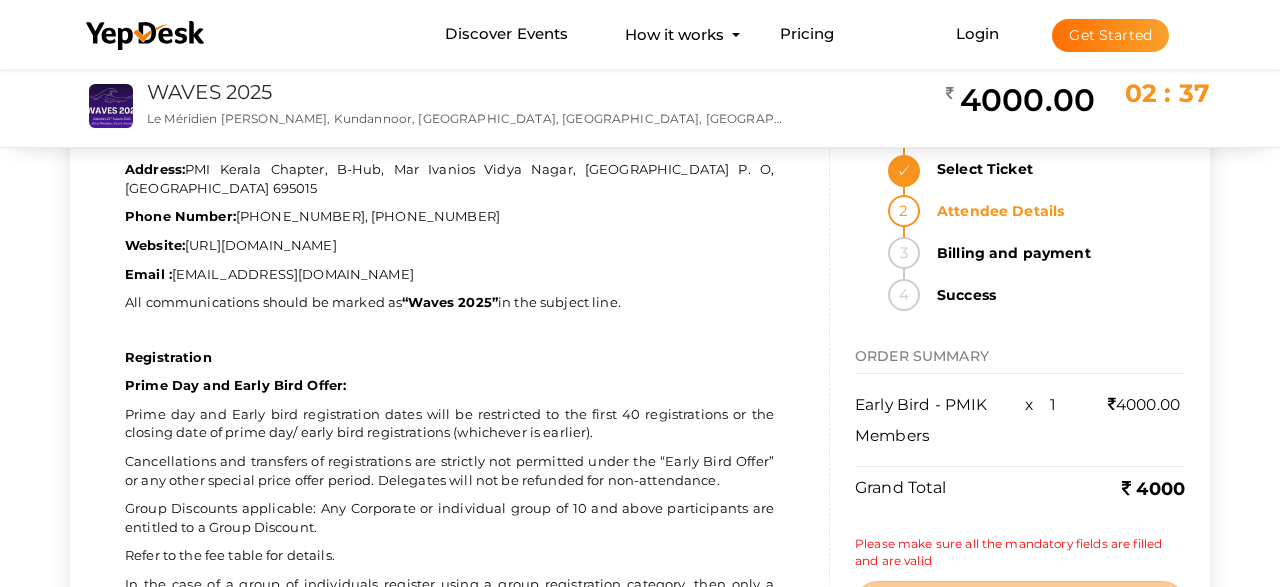 drag, startPoint x: 418, startPoint y: 273, endPoint x: 177, endPoint y: 275, distance: 241.0083 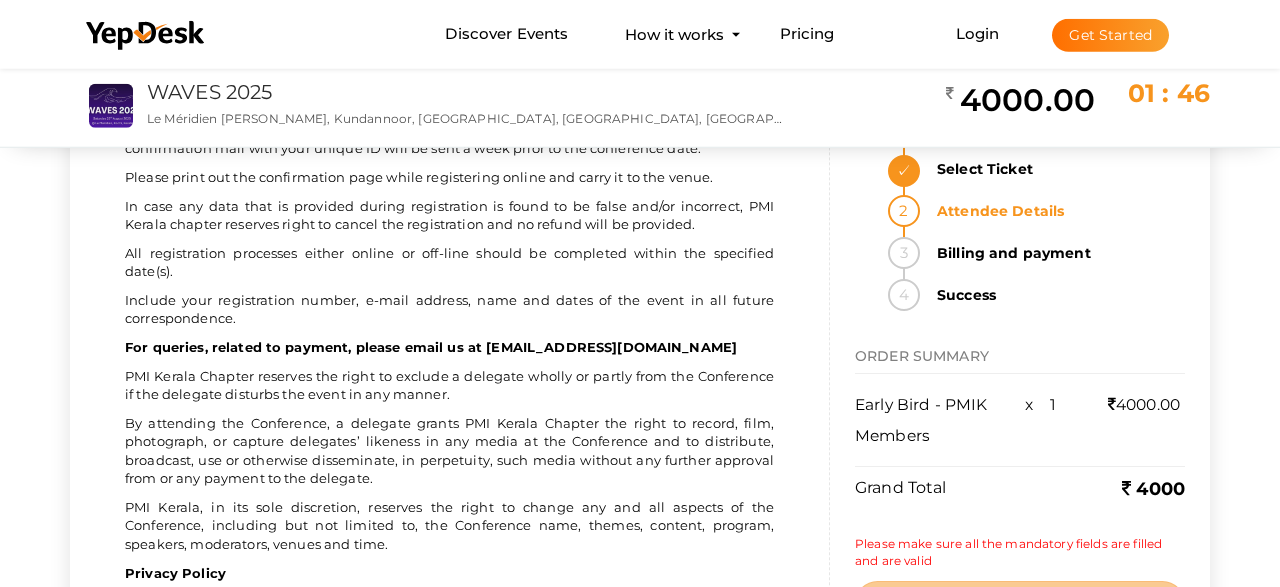 scroll, scrollTop: 2831, scrollLeft: 0, axis: vertical 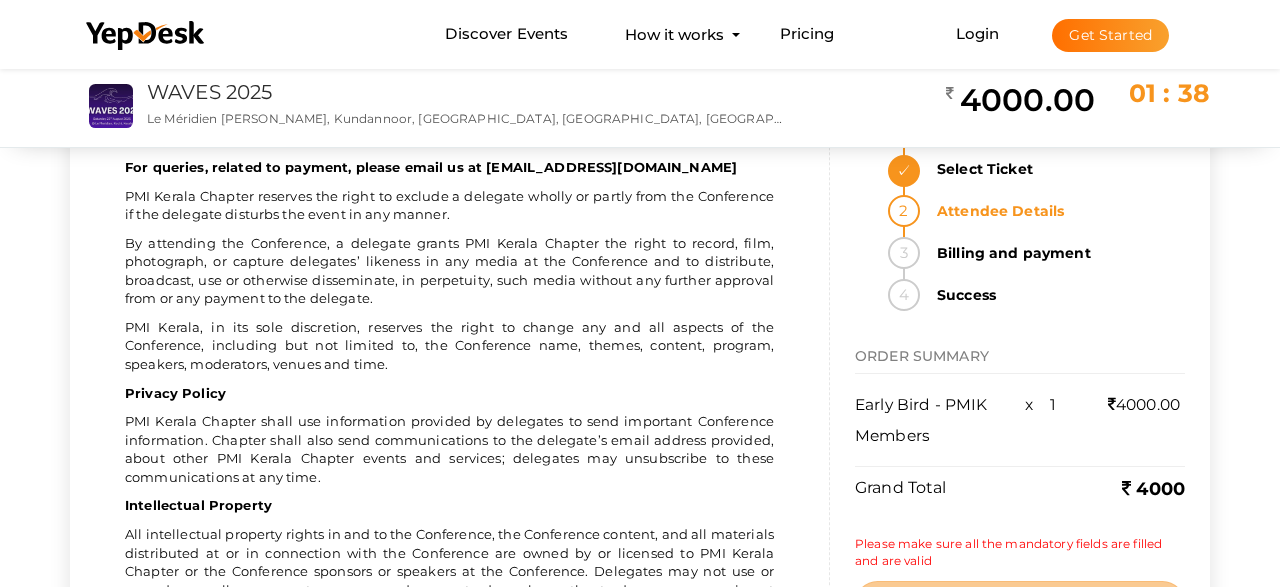 click on "PMI Kerala Chapter reserves the right to exclude a delegate wholly or partly from the Conference if the delegate disturbs the event in any manner." at bounding box center [449, 205] 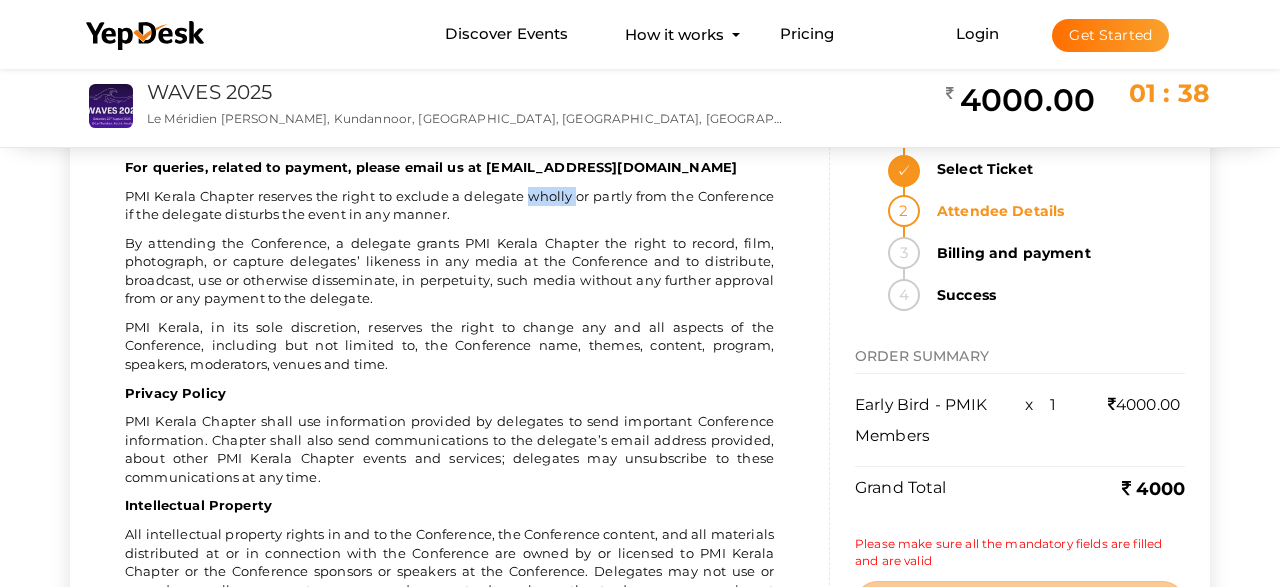 click on "PMI Kerala Chapter reserves the right to exclude a delegate wholly or partly from the Conference if the delegate disturbs the event in any manner." at bounding box center (449, 205) 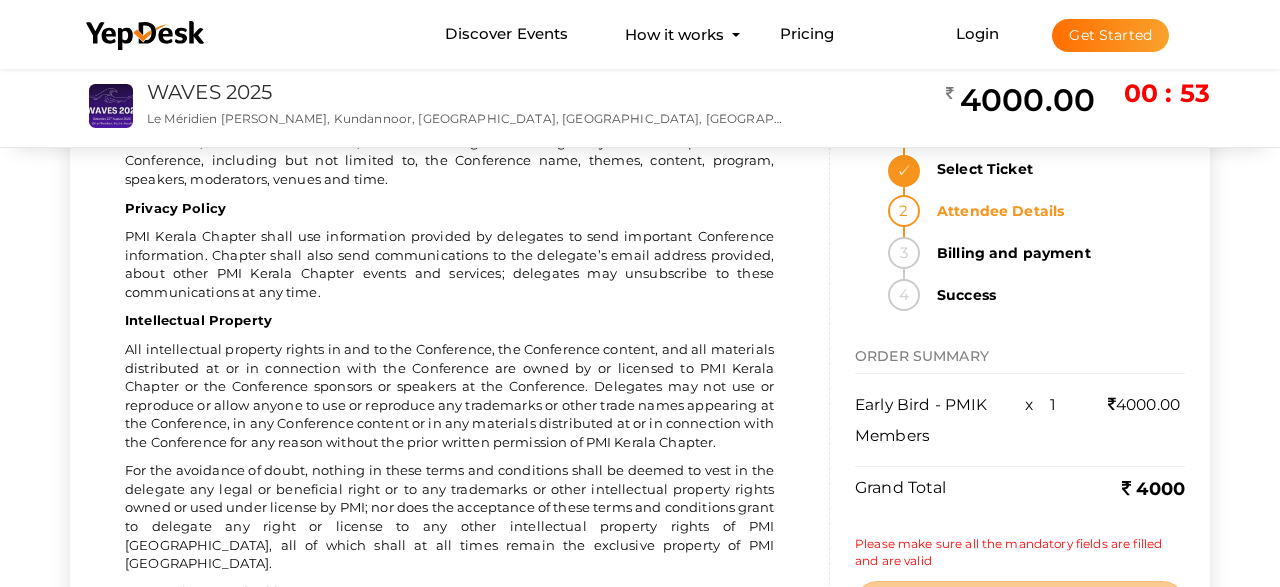 scroll, scrollTop: 2831, scrollLeft: 0, axis: vertical 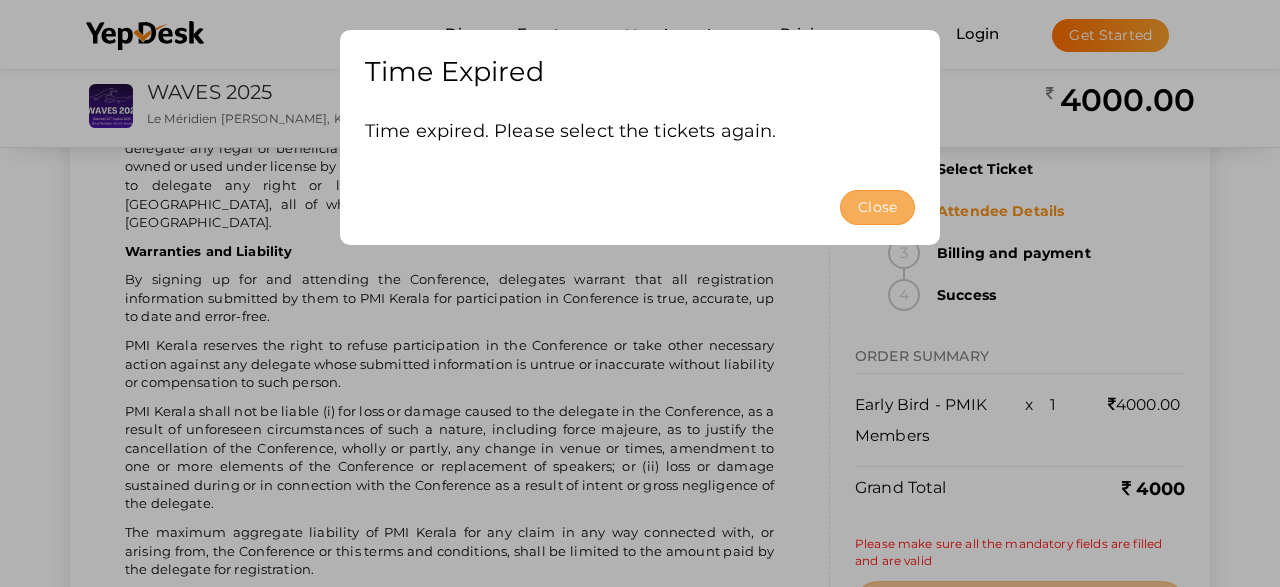 click on "Close" at bounding box center (877, 207) 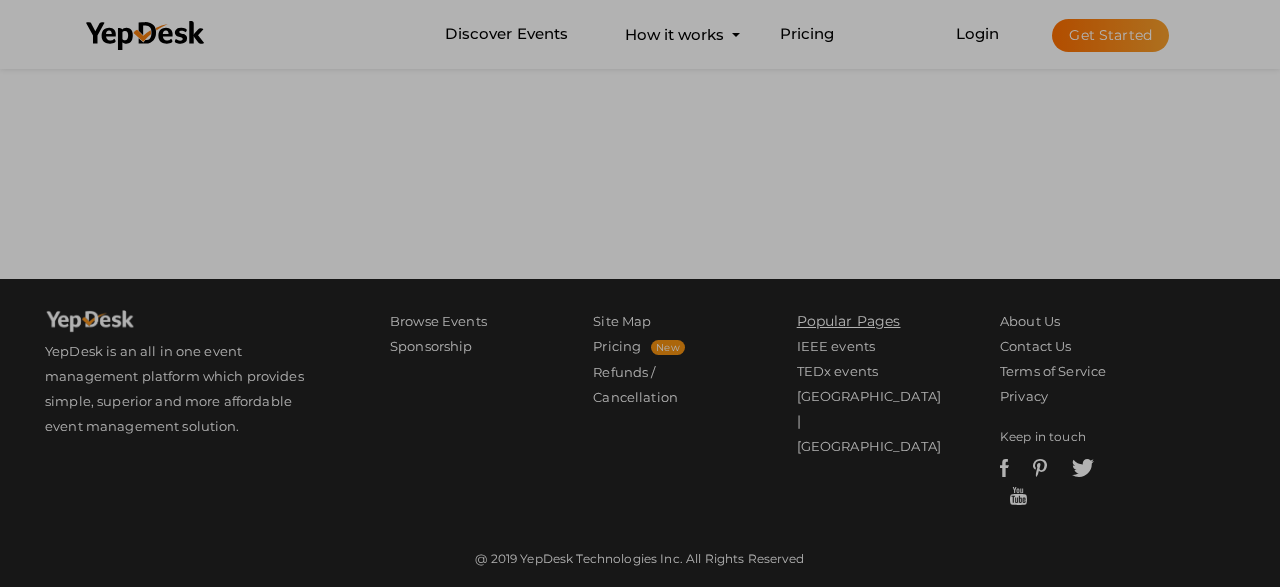 scroll, scrollTop: 0, scrollLeft: 0, axis: both 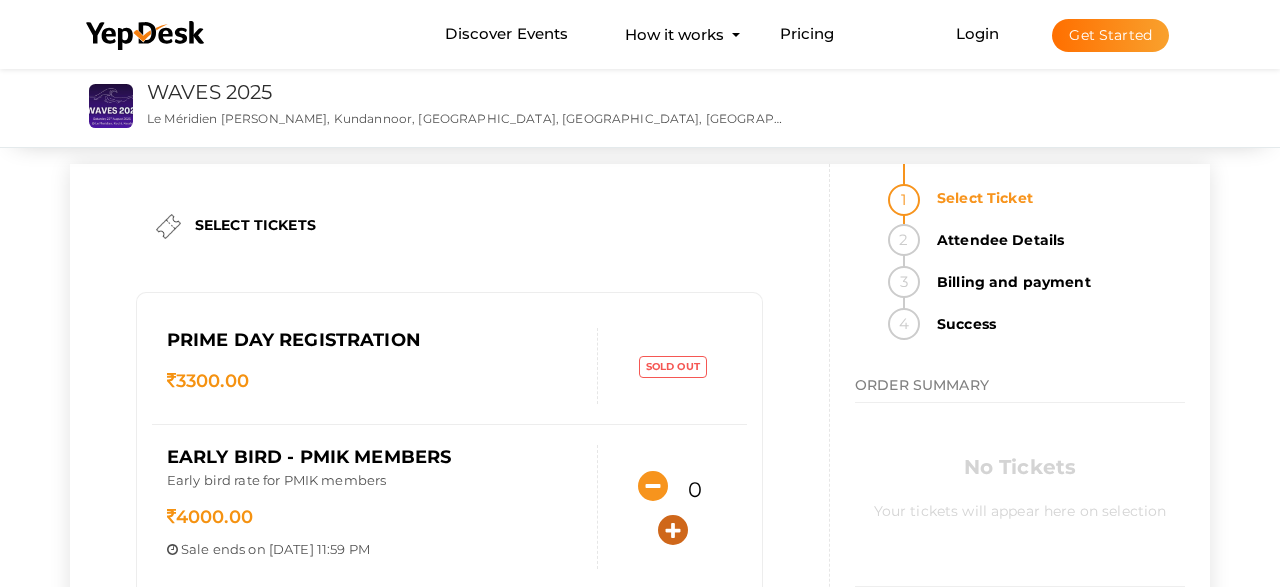 click at bounding box center (673, 530) 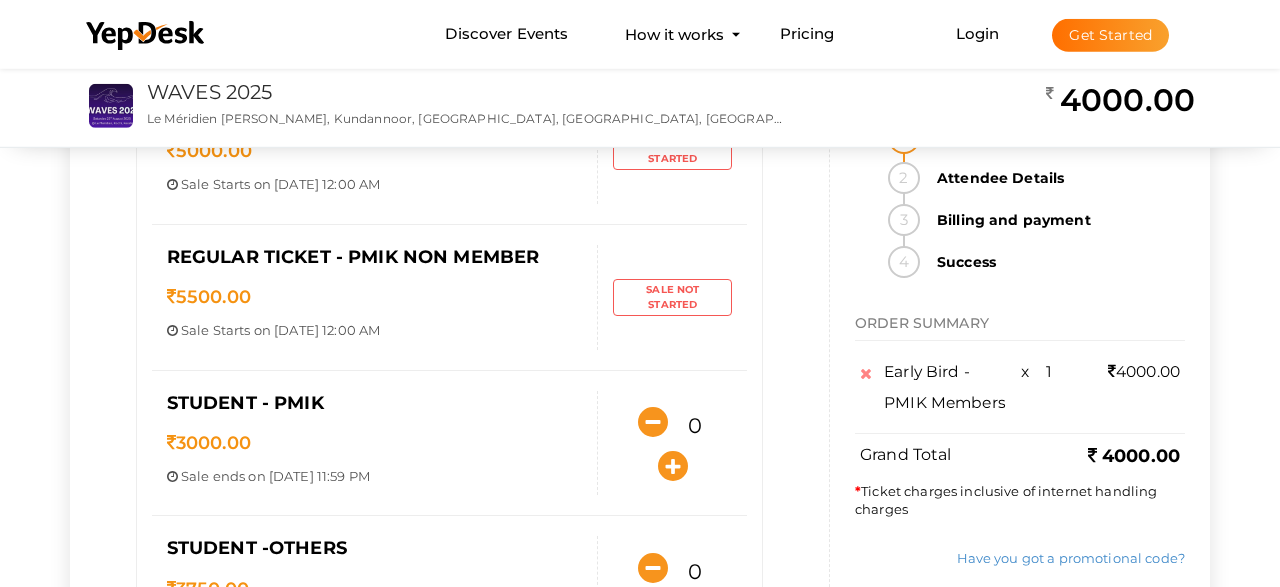 scroll, scrollTop: 1033, scrollLeft: 0, axis: vertical 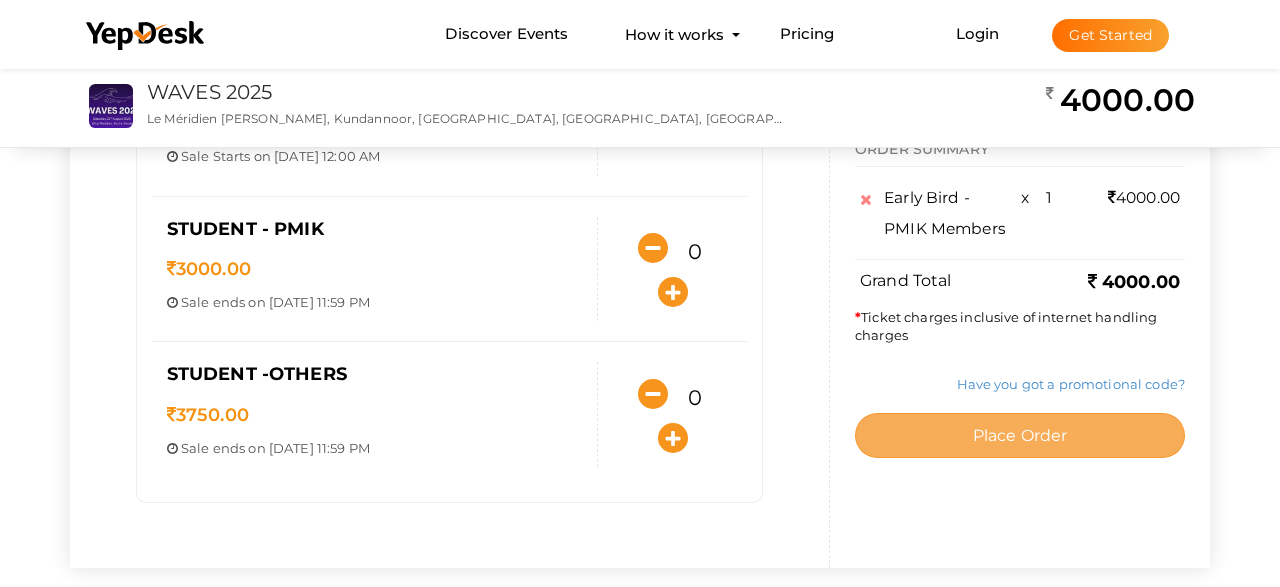 click on "Place Order" at bounding box center (1020, 435) 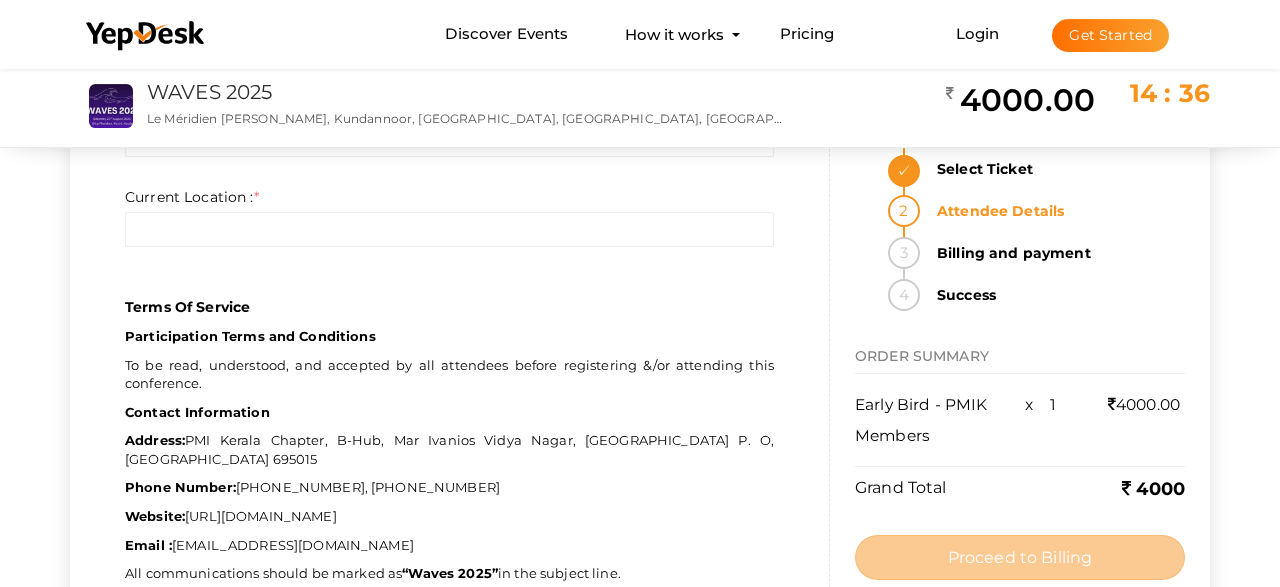 scroll, scrollTop: 1098, scrollLeft: 0, axis: vertical 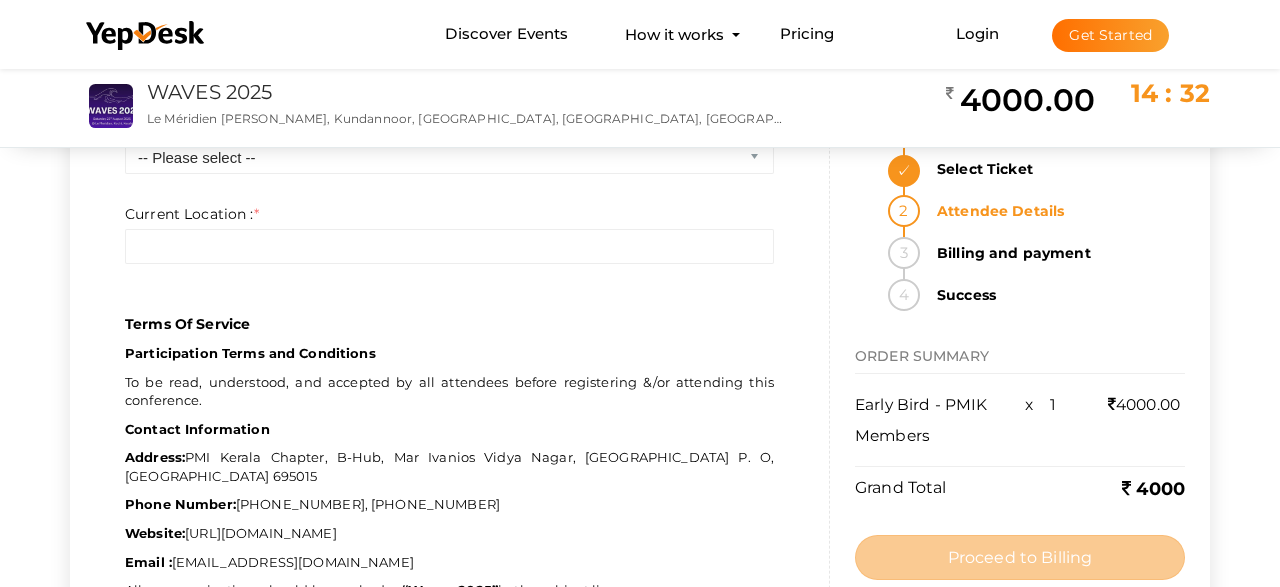 click on "Phone Number:   +91 98463 78540, +91 90747 72731" at bounding box center (449, 504) 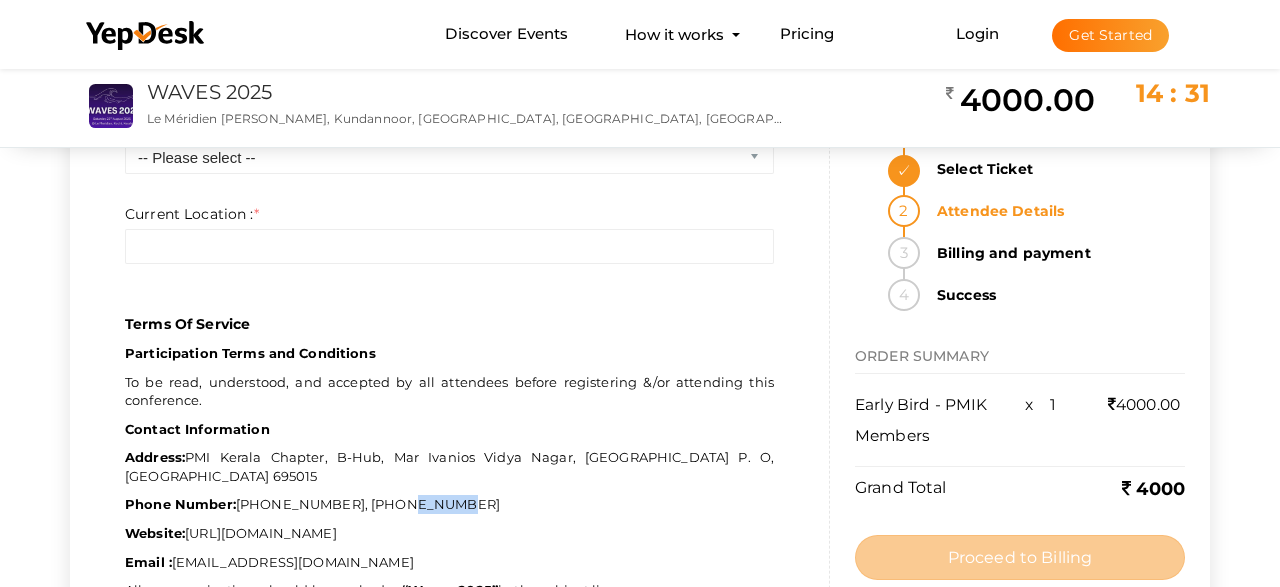 click on "Phone Number:   +91 98463 78540, +91 90747 72731" at bounding box center [449, 504] 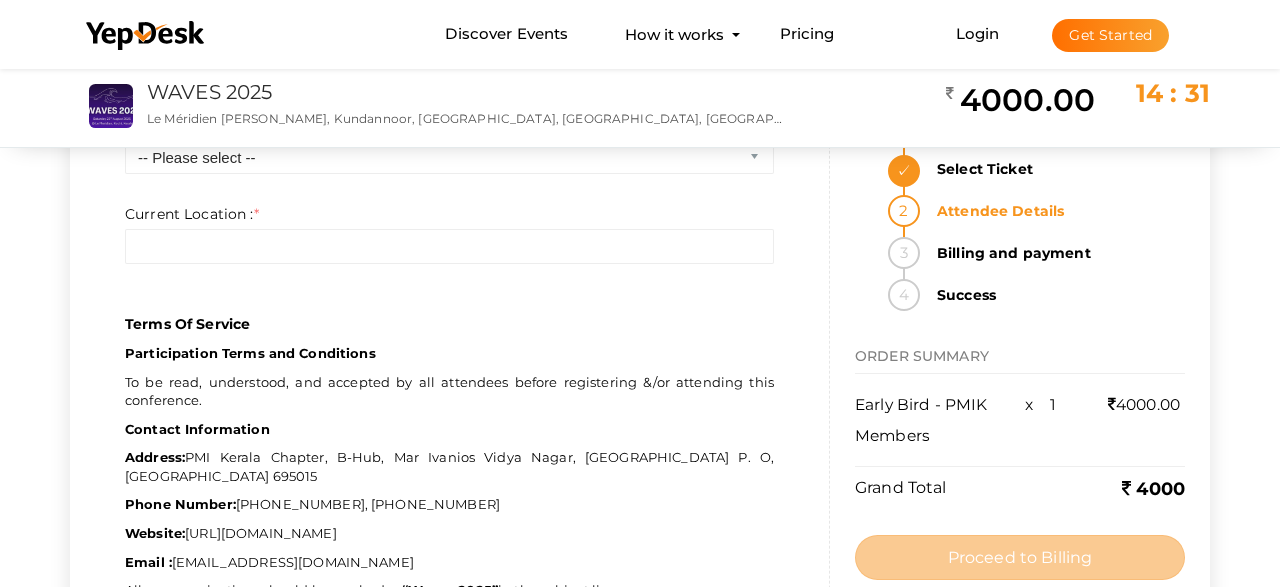click on "Phone Number:   +91 98463 78540, +91 90747 72731" at bounding box center [449, 504] 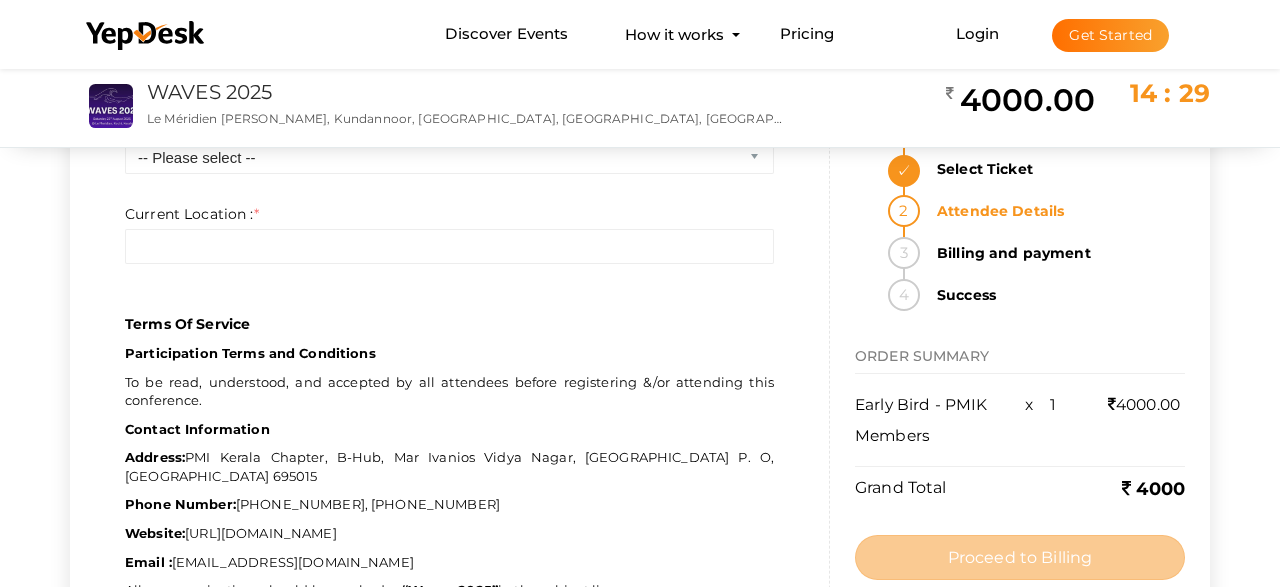 drag, startPoint x: 464, startPoint y: 508, endPoint x: 435, endPoint y: 518, distance: 30.675724 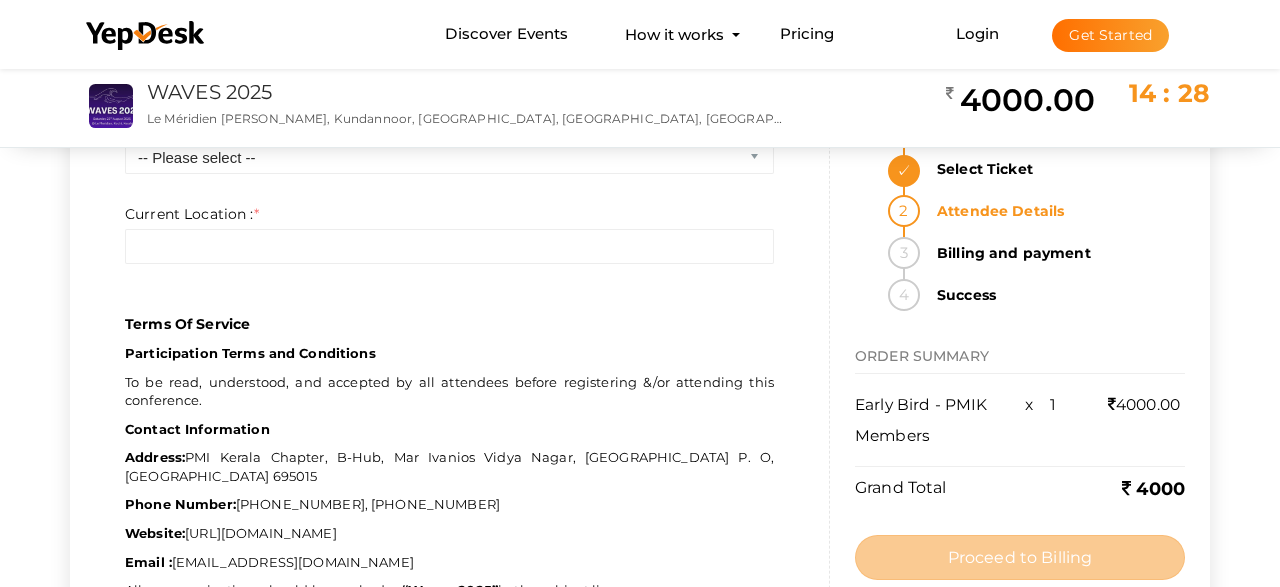copy on "90747 72731" 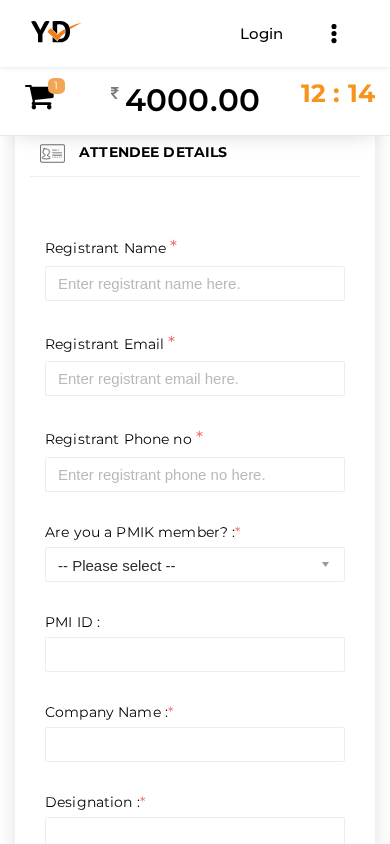 scroll, scrollTop: 0, scrollLeft: 0, axis: both 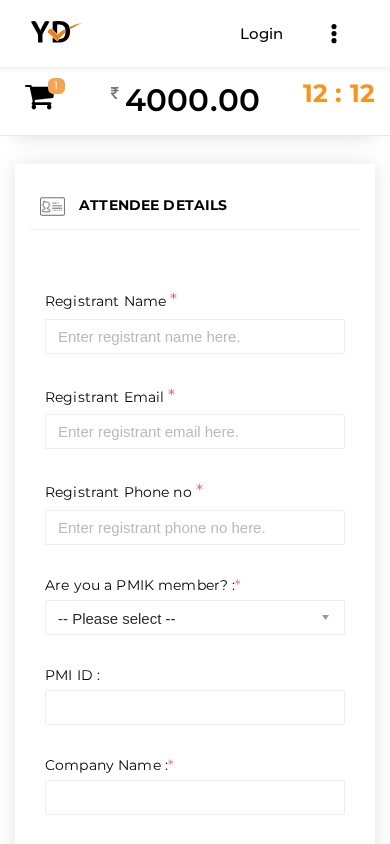 click on "4000.00" at bounding box center (185, 100) 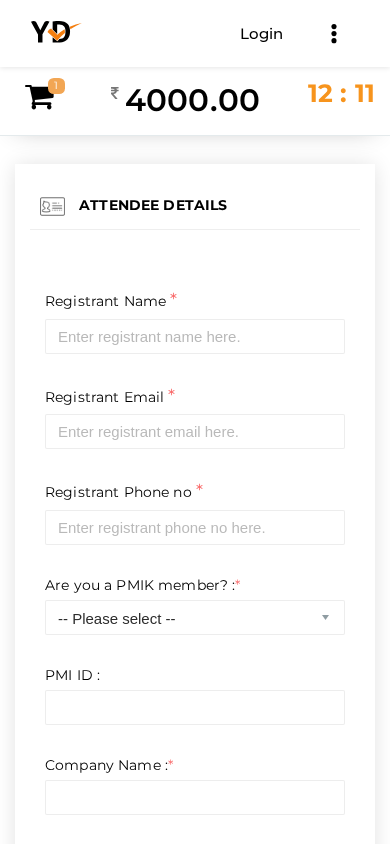 click on "4000.00" at bounding box center [185, 100] 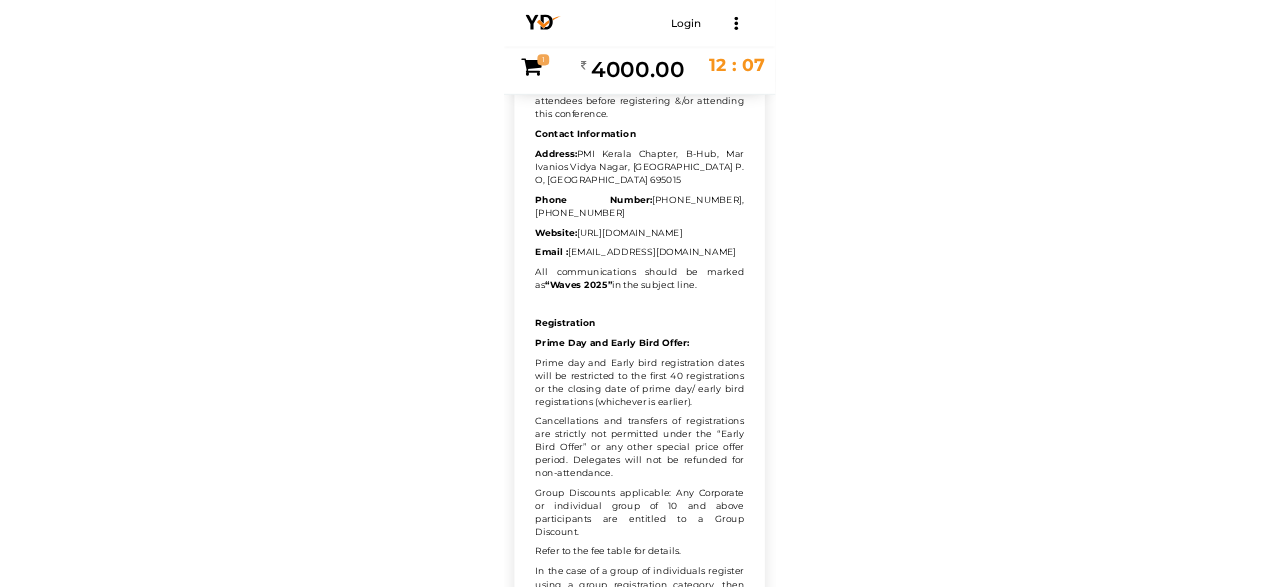 scroll, scrollTop: 346, scrollLeft: 0, axis: vertical 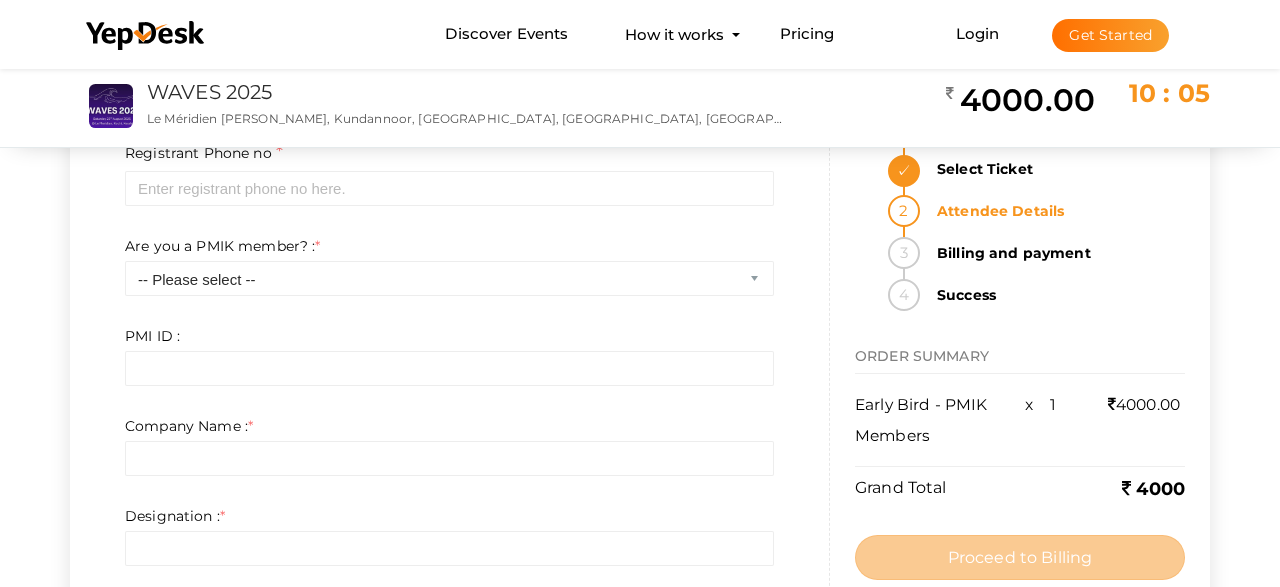 click on "ATTENDEE DETAILS
Registrant Name
*
Required
Invalid
Name. Please enter full name.
Registrant Email
*
Required
Invalid
email
Registrant Phone no
*
Invalid
phone number format
Required
Are you a PMIK member?
:  *
-- Please select -- Yes No
Required.
Limit
exceeds. Limit is  -    Invalid
phone number   Invalid email   Invalid
URL
PMI ID
:  *" at bounding box center [640, 1969] 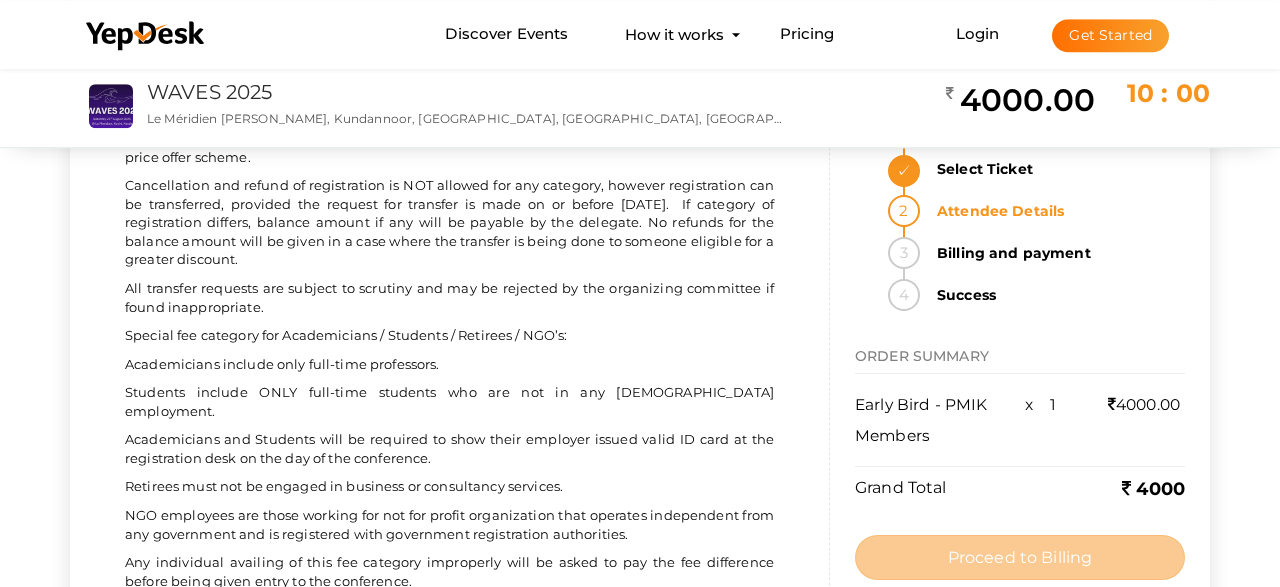 scroll, scrollTop: 2080, scrollLeft: 0, axis: vertical 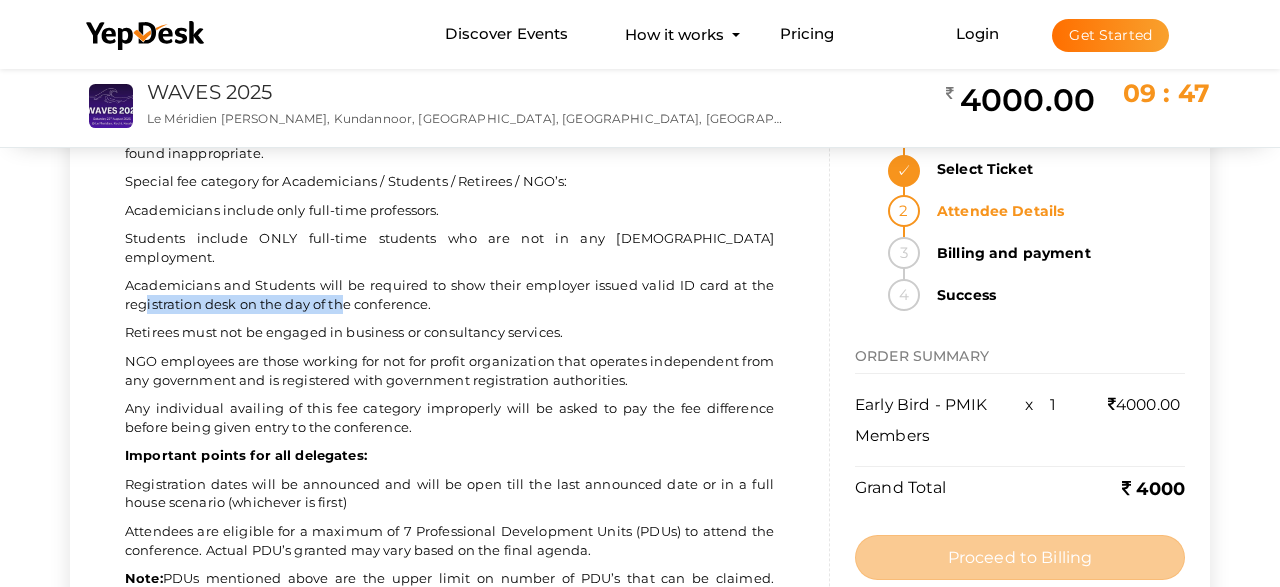 drag, startPoint x: 145, startPoint y: 283, endPoint x: 347, endPoint y: 293, distance: 202.24738 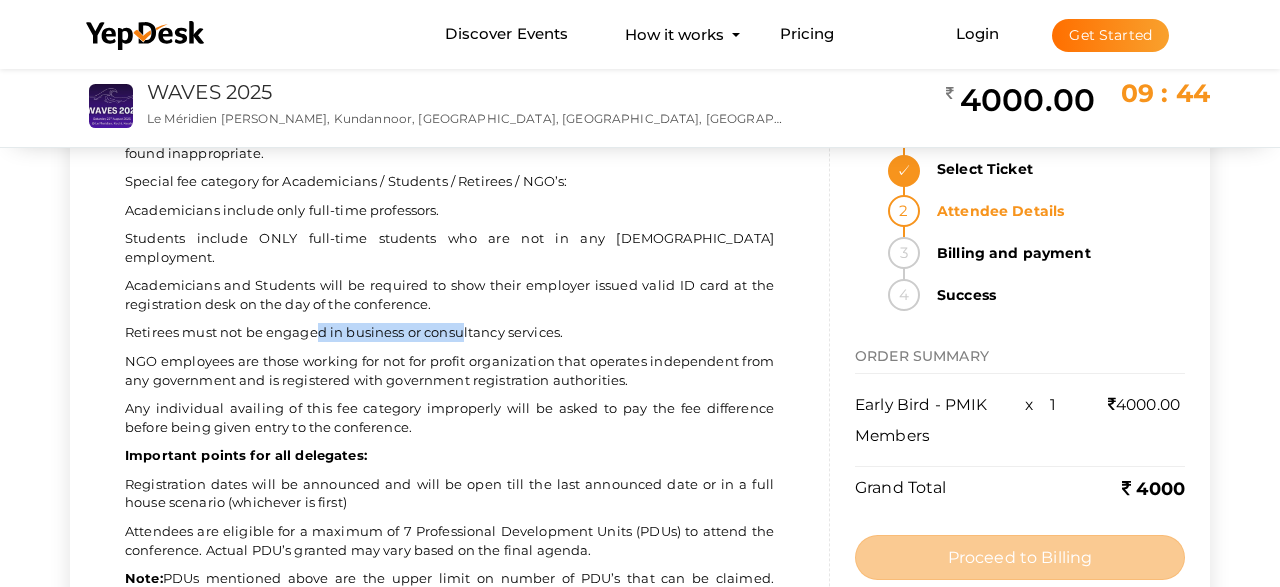 drag, startPoint x: 318, startPoint y: 315, endPoint x: 462, endPoint y: 317, distance: 144.01389 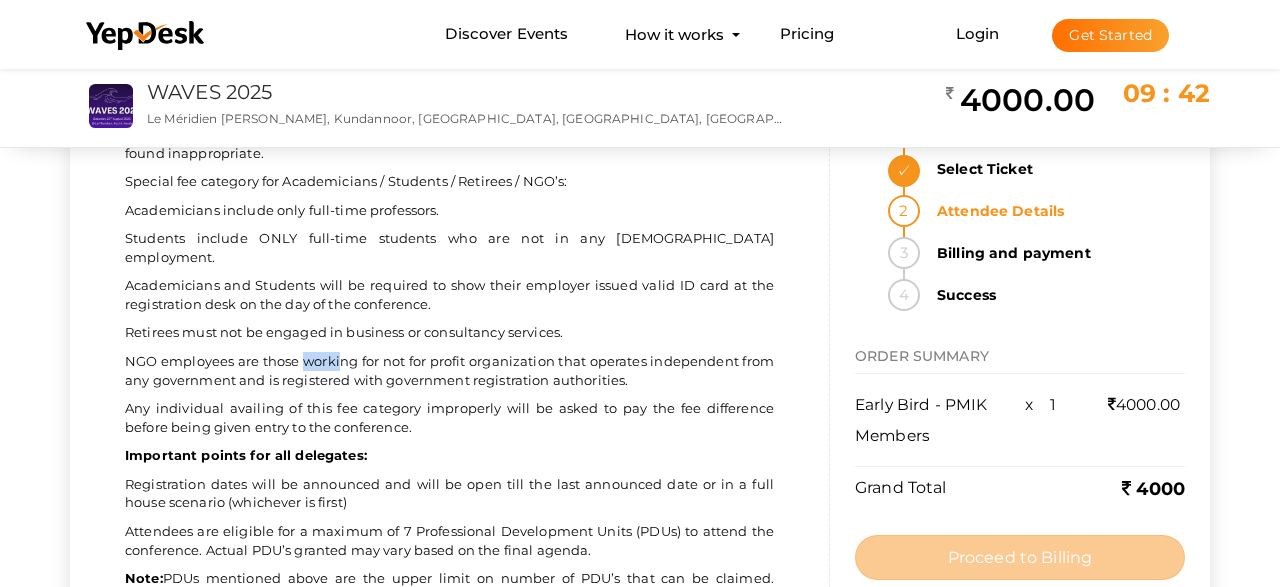 drag, startPoint x: 302, startPoint y: 341, endPoint x: 343, endPoint y: 348, distance: 41.59327 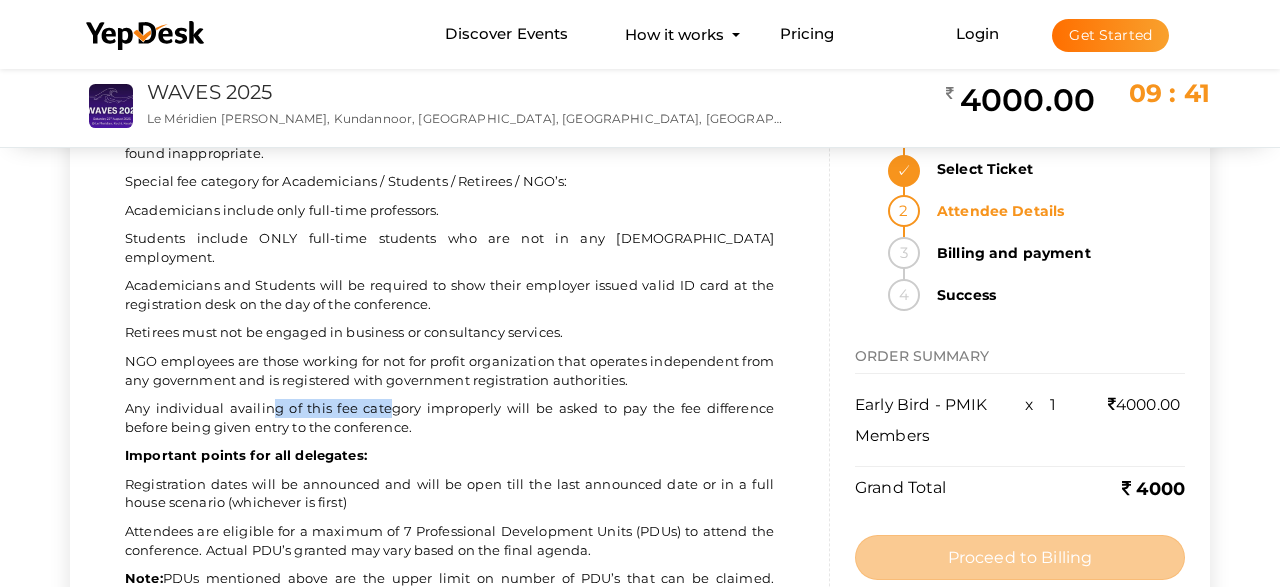 drag, startPoint x: 271, startPoint y: 391, endPoint x: 395, endPoint y: 394, distance: 124.036285 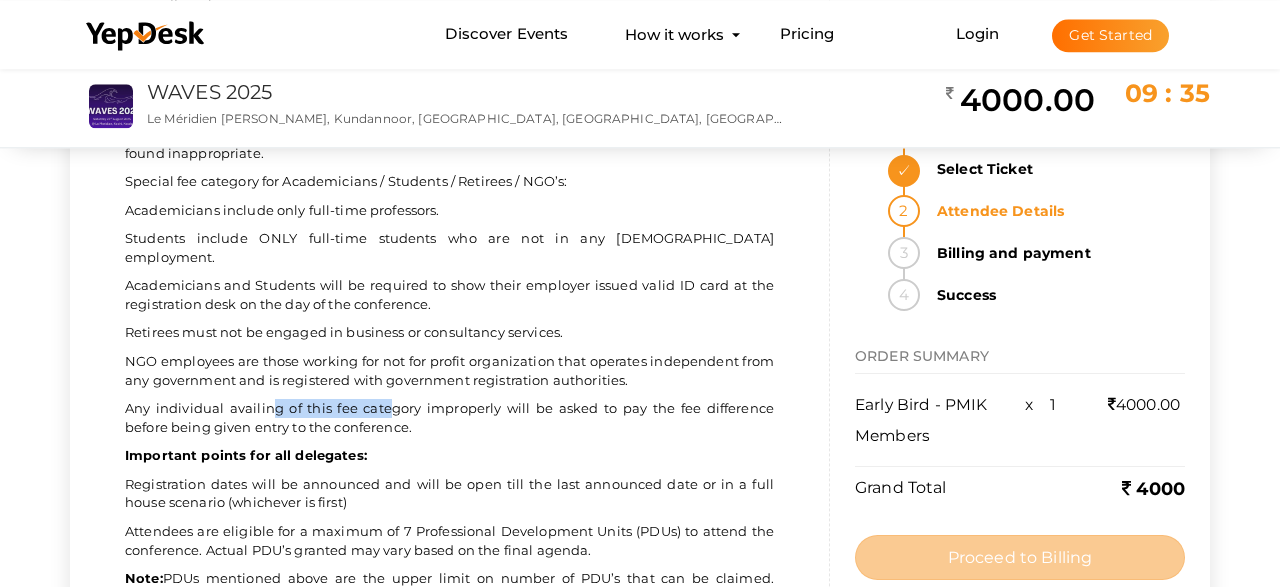 scroll, scrollTop: 2080, scrollLeft: 0, axis: vertical 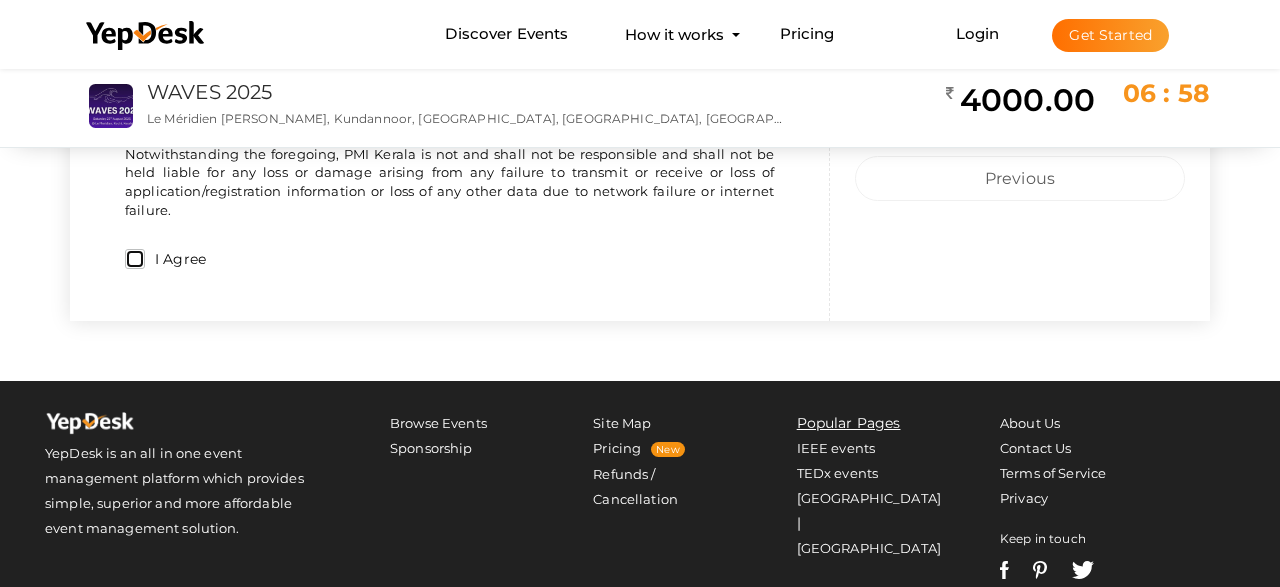 click on "I Agree" at bounding box center (135, 259) 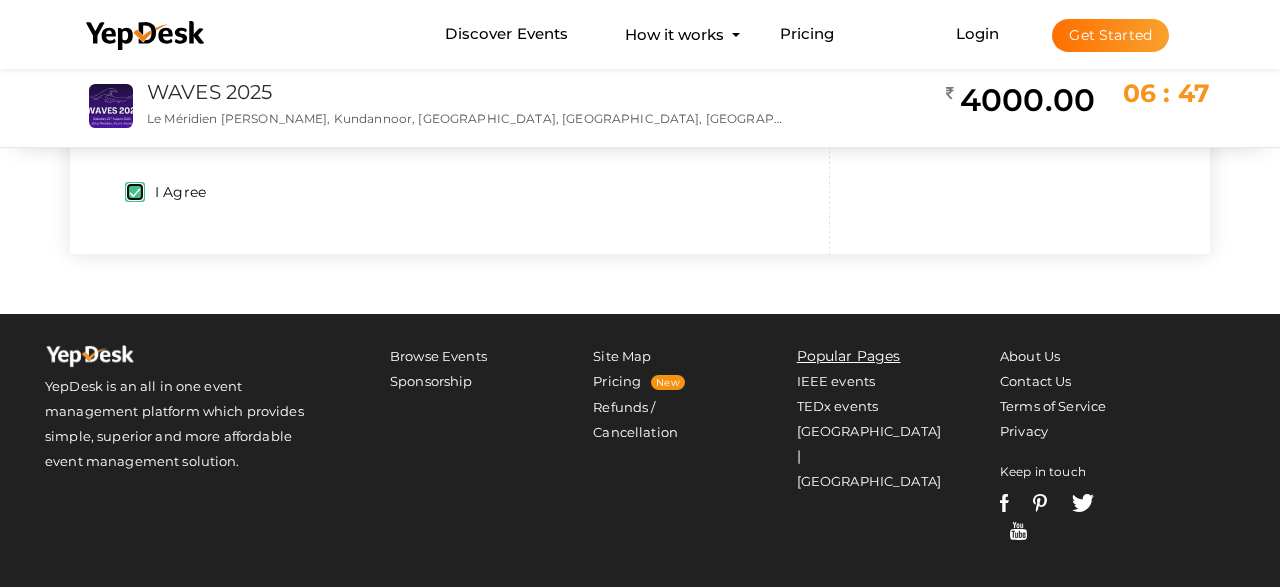 scroll, scrollTop: 3905, scrollLeft: 0, axis: vertical 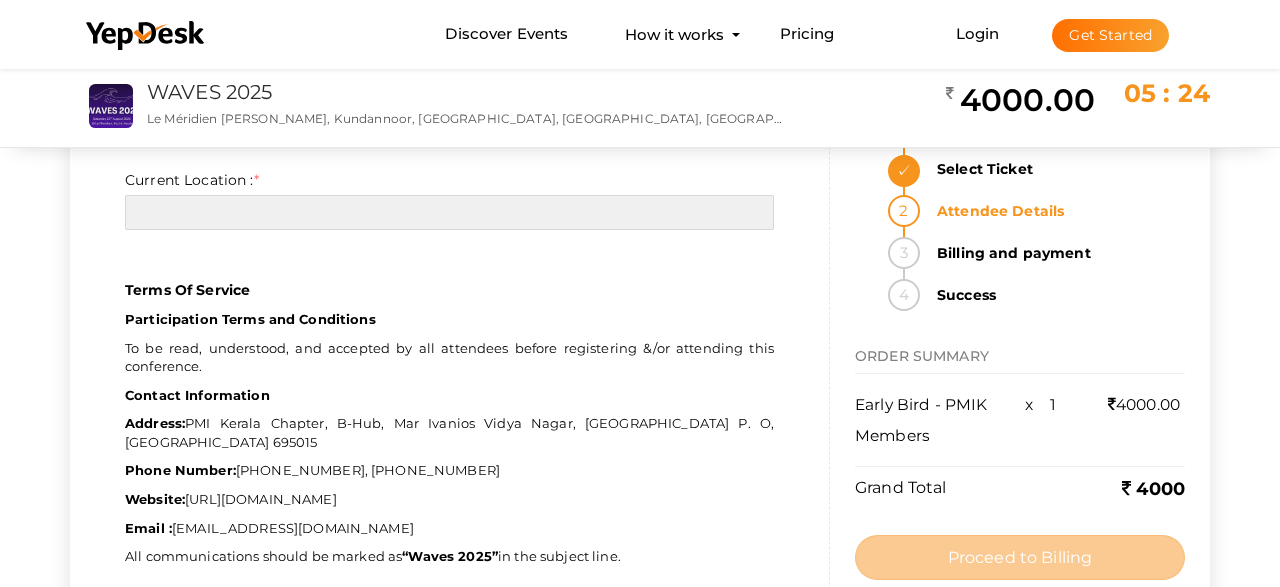 click at bounding box center [449, 212] 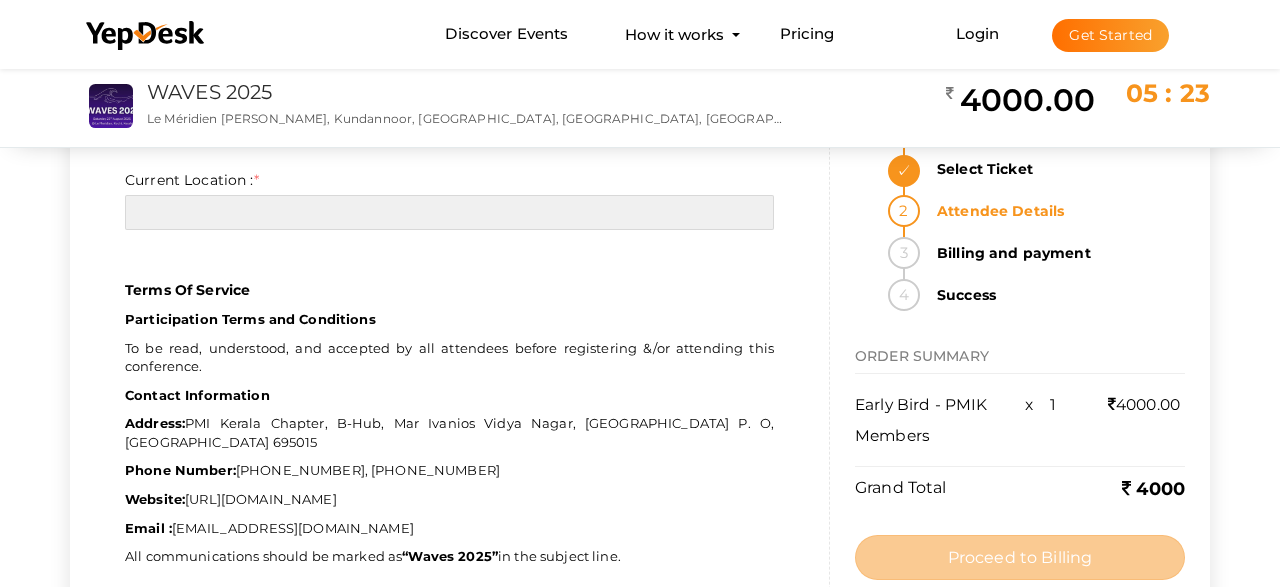 click at bounding box center [449, 212] 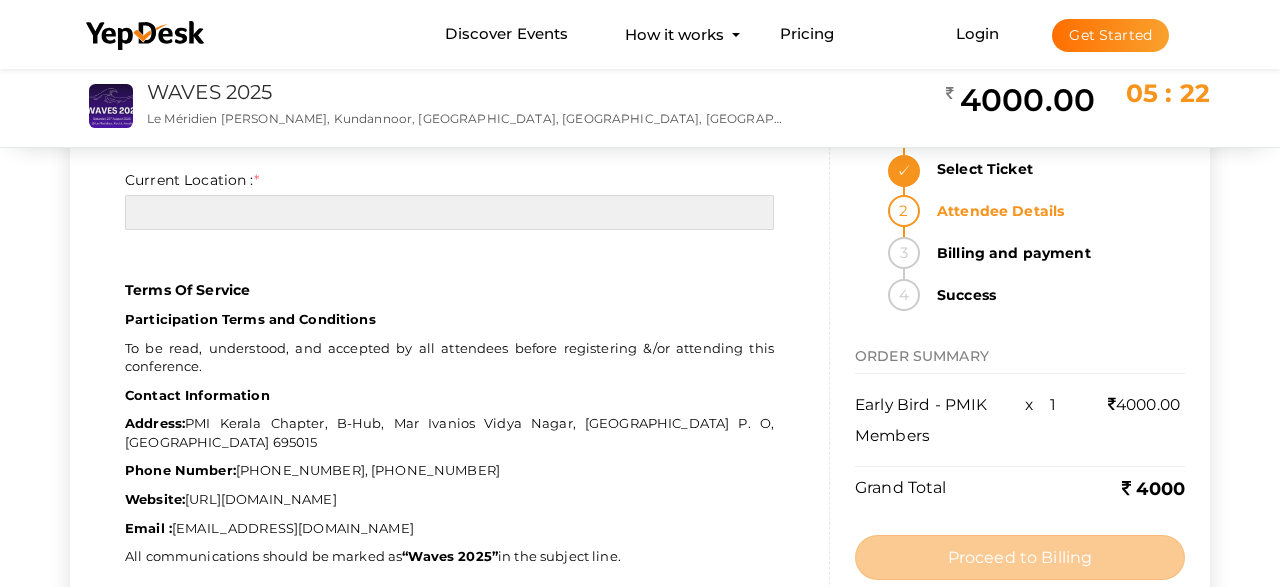 click at bounding box center [449, 212] 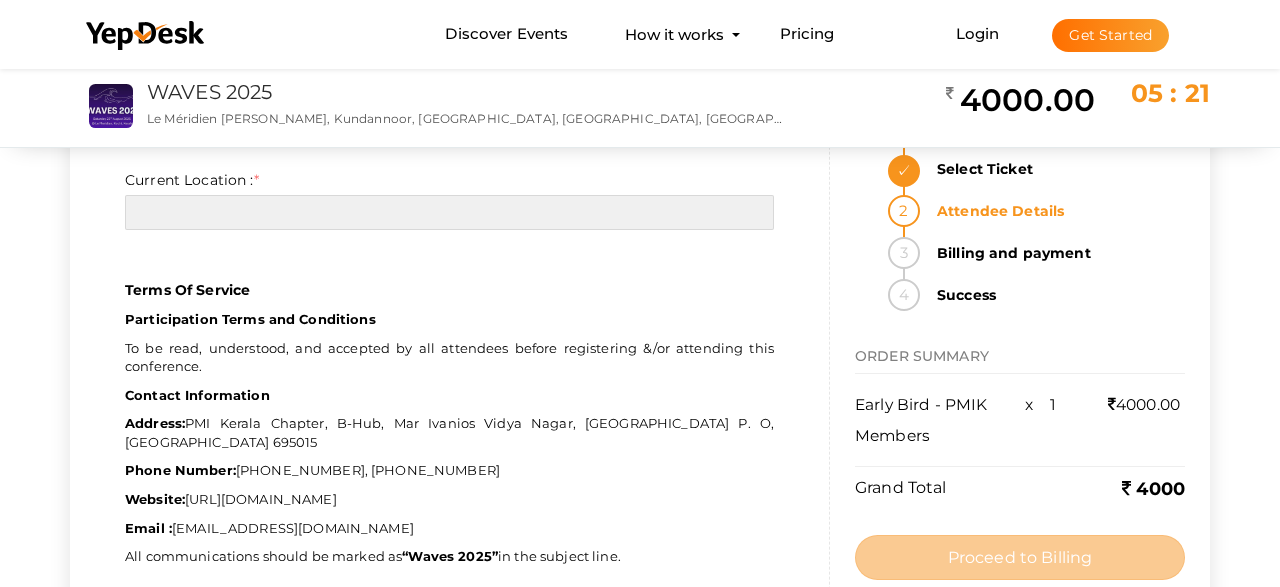 click at bounding box center [449, 212] 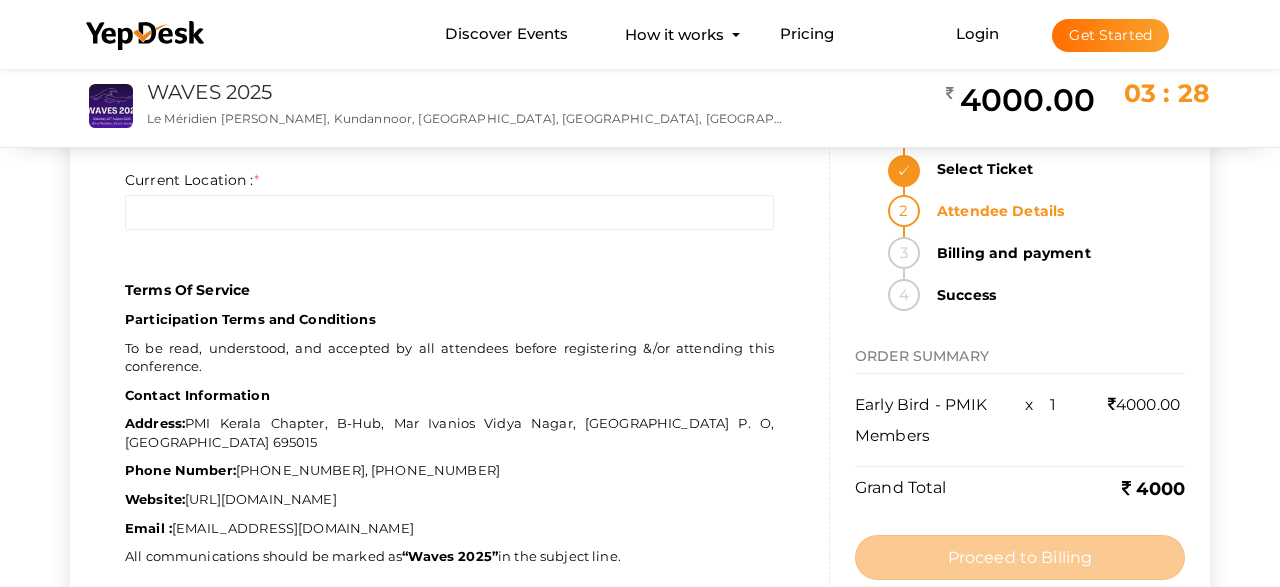 scroll, scrollTop: 0, scrollLeft: 0, axis: both 